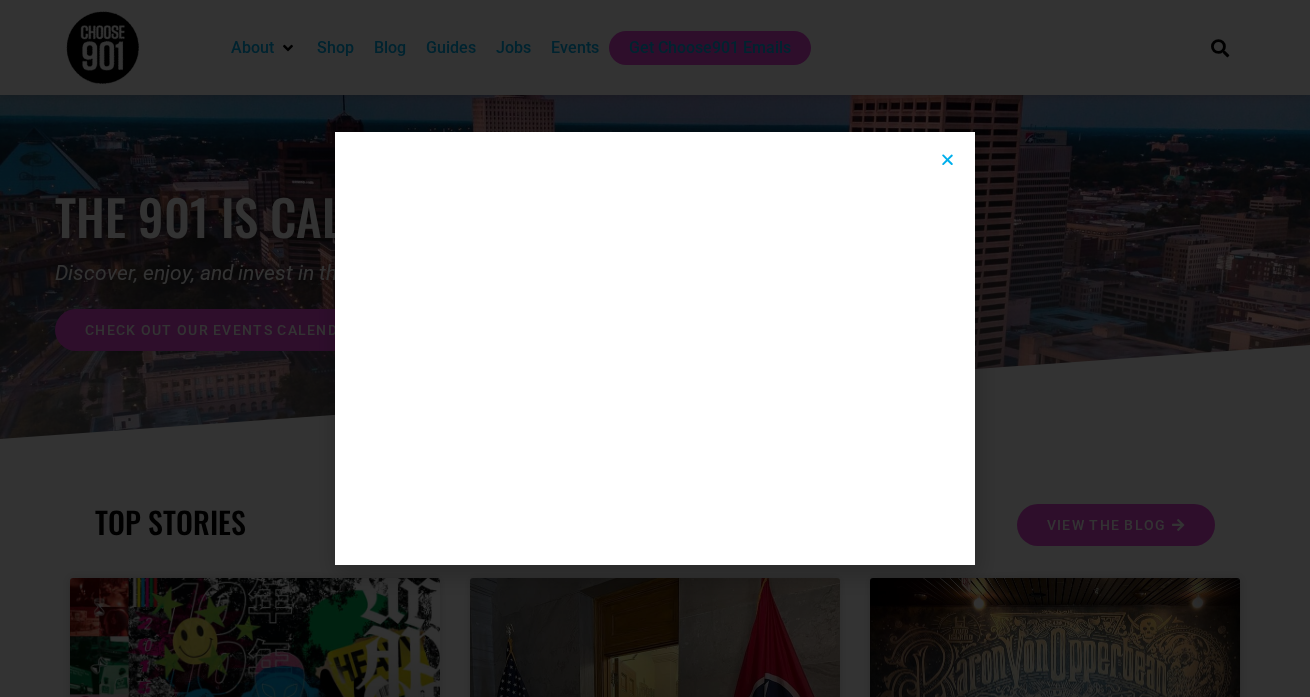 scroll, scrollTop: 0, scrollLeft: 0, axis: both 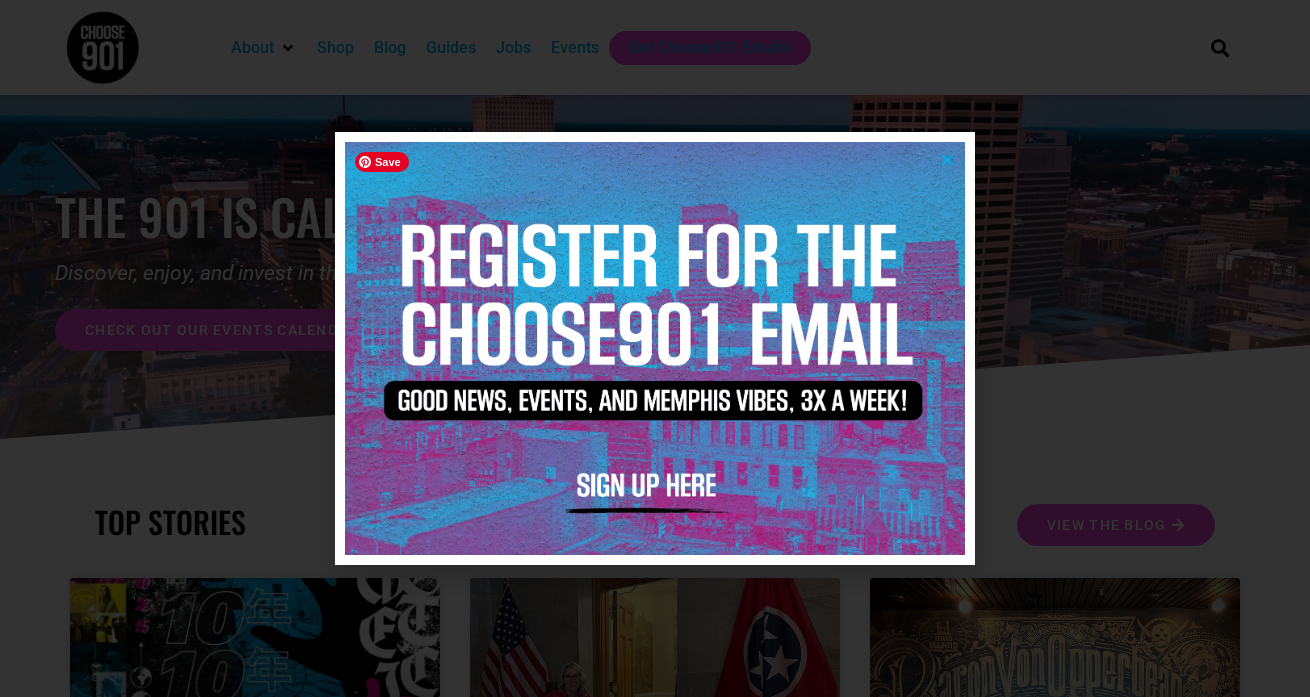 click at bounding box center [655, 348] 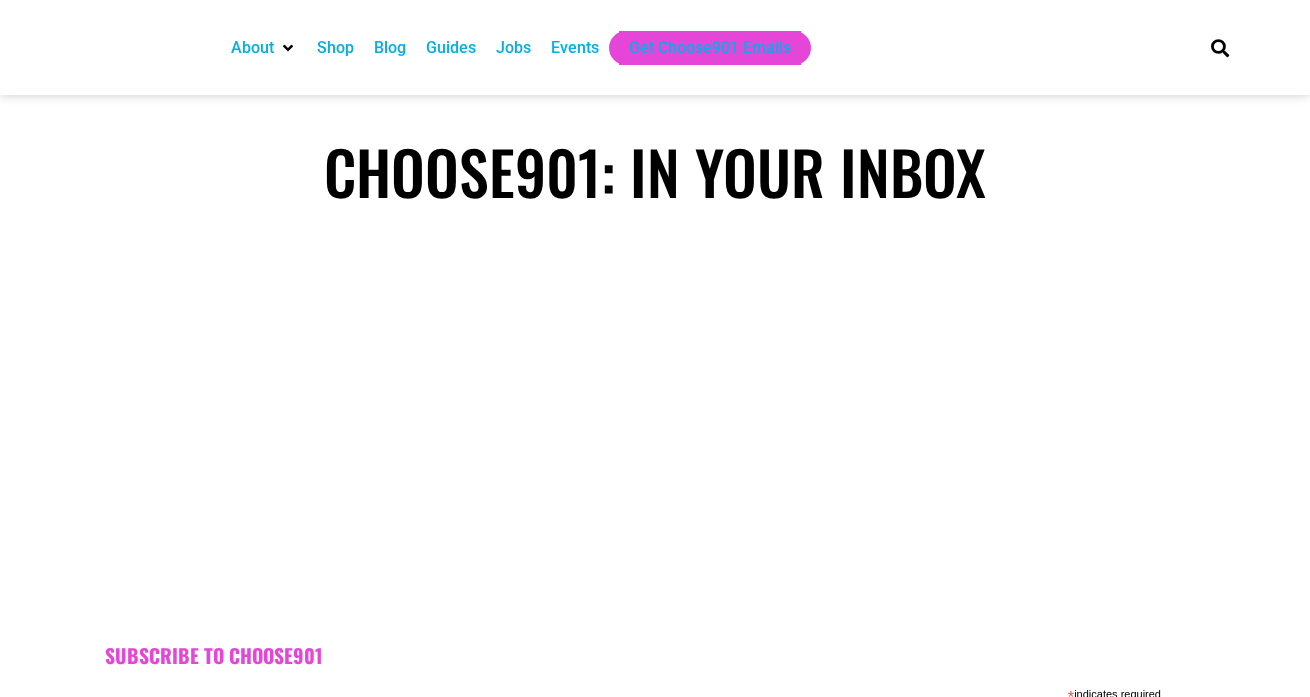 click on "Jobs" at bounding box center (513, 48) 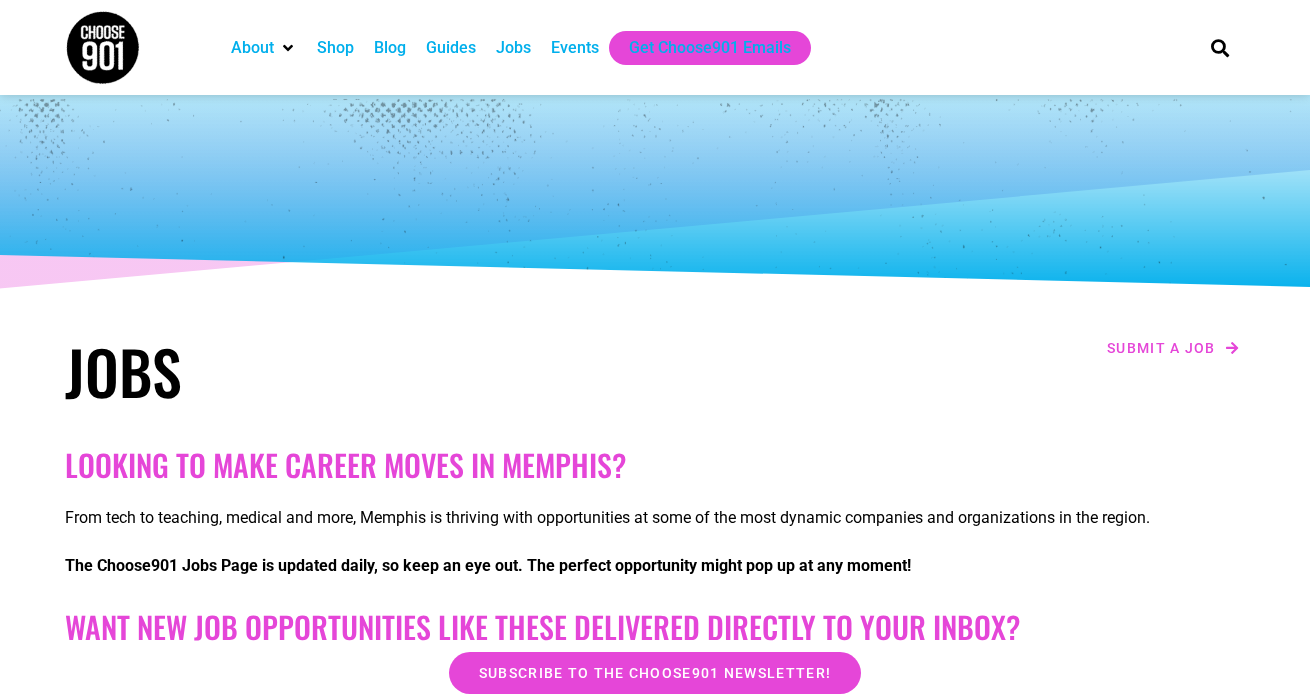 scroll, scrollTop: 0, scrollLeft: 0, axis: both 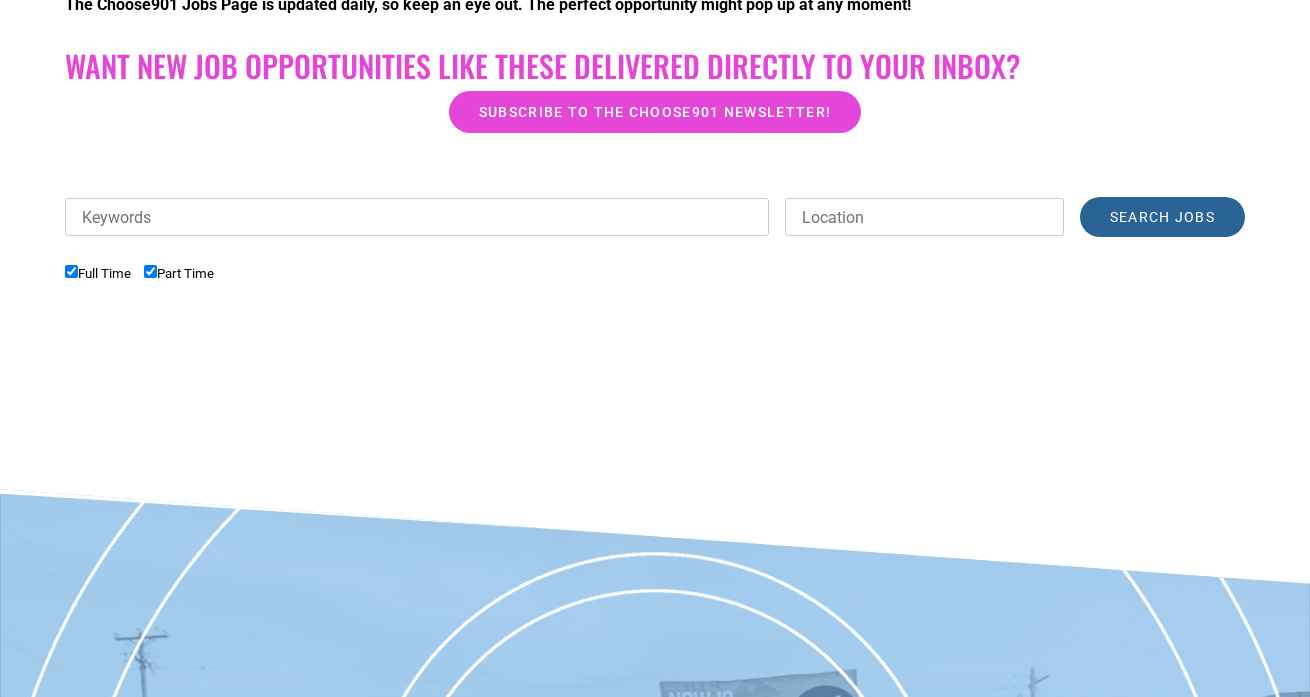 click on "Search Jobs" at bounding box center (1162, 217) 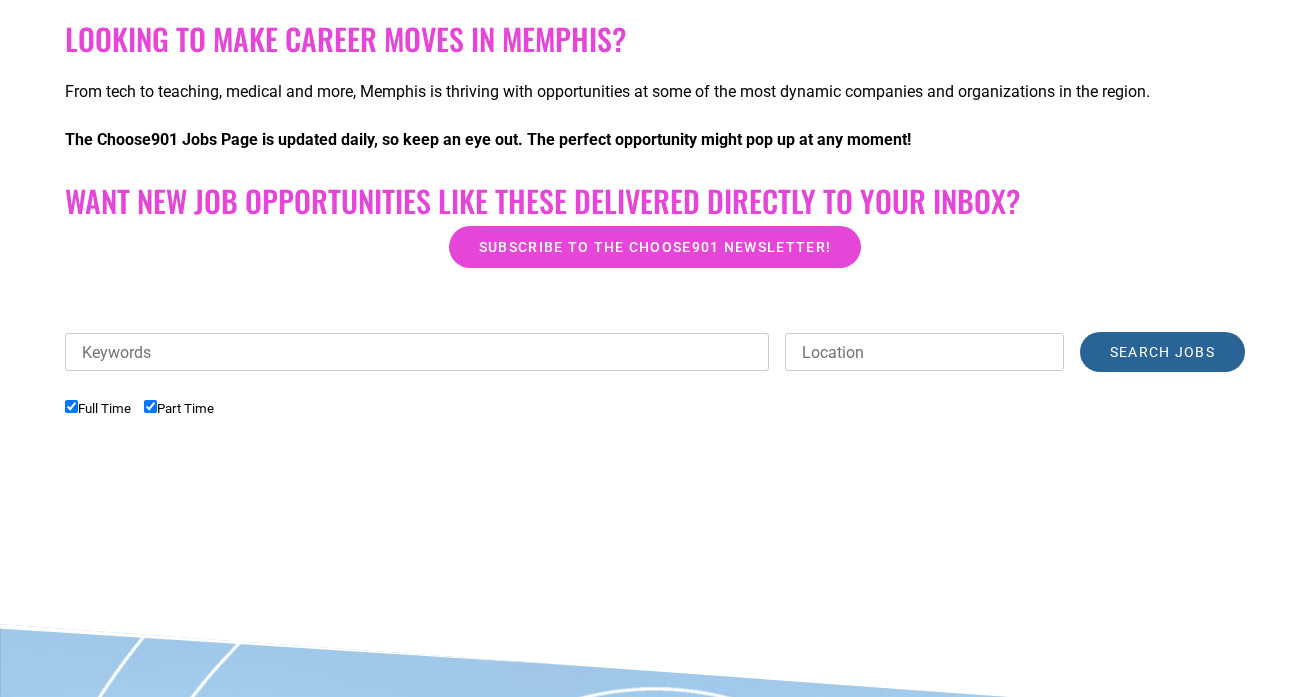 scroll, scrollTop: 388, scrollLeft: 0, axis: vertical 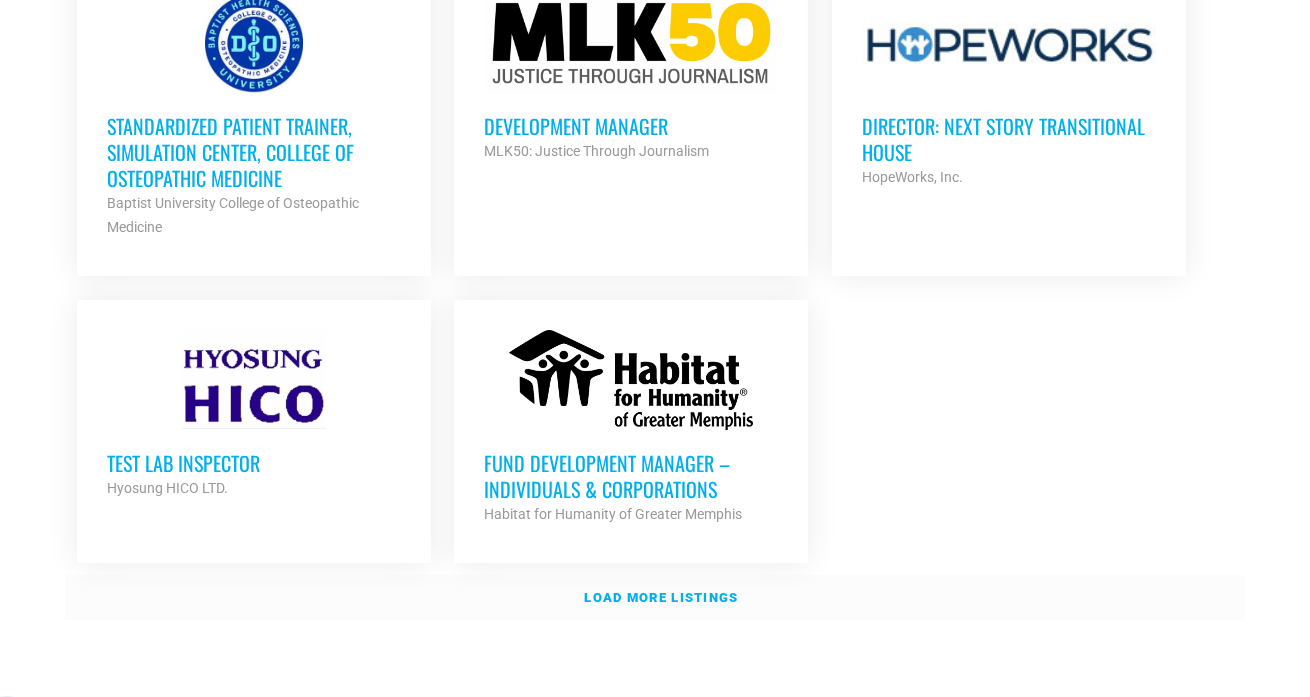 click on "Load more listings" at bounding box center [661, 597] 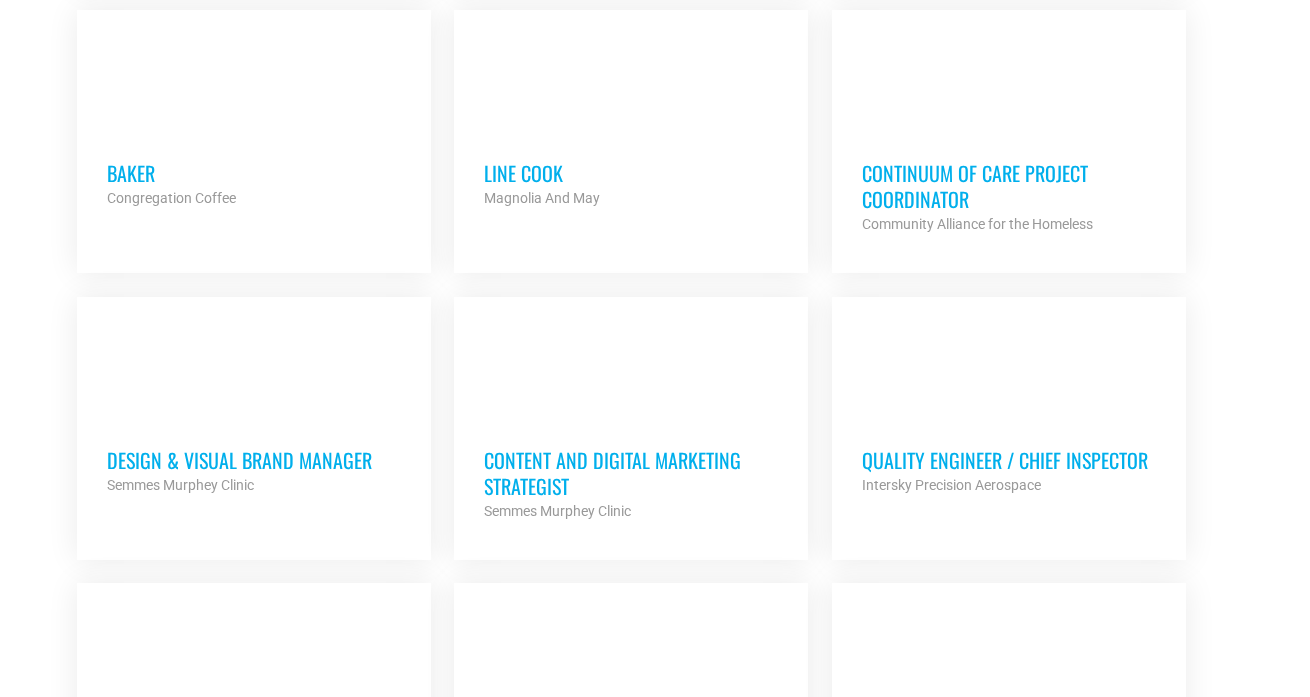 scroll, scrollTop: 2992, scrollLeft: 0, axis: vertical 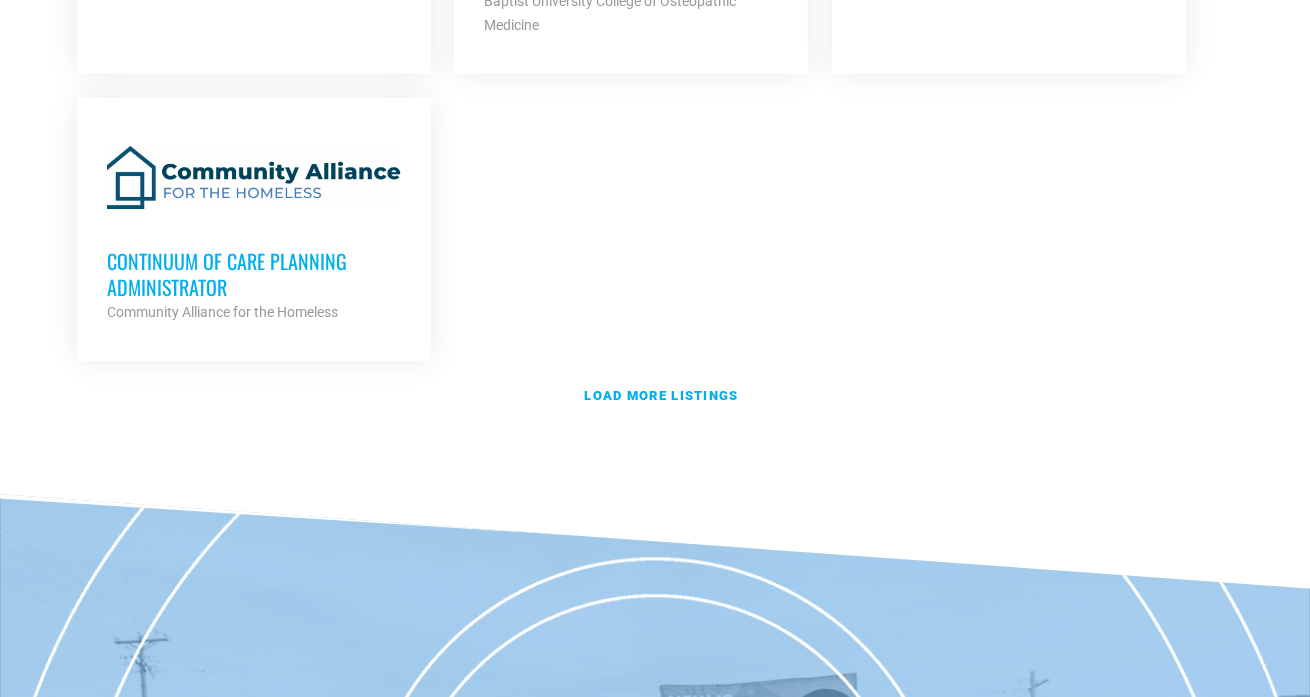 click on "Rhodes Express and Student Services Manager
Rhodes College
Partner Org
Full Time
NOW Program Intern
Oasis of Hope
Partner Org
Part Time
Budtender
Ounce of Hope Aquaponic Cannabis Dispensary & Farm
Partner Org
Full Time
Development Assistant
Memphis Library Foundation
Partner Org
Full Time
Education and Outreach Manager
Metal Museum
Partner Org
Full Time" at bounding box center (655, -1695) 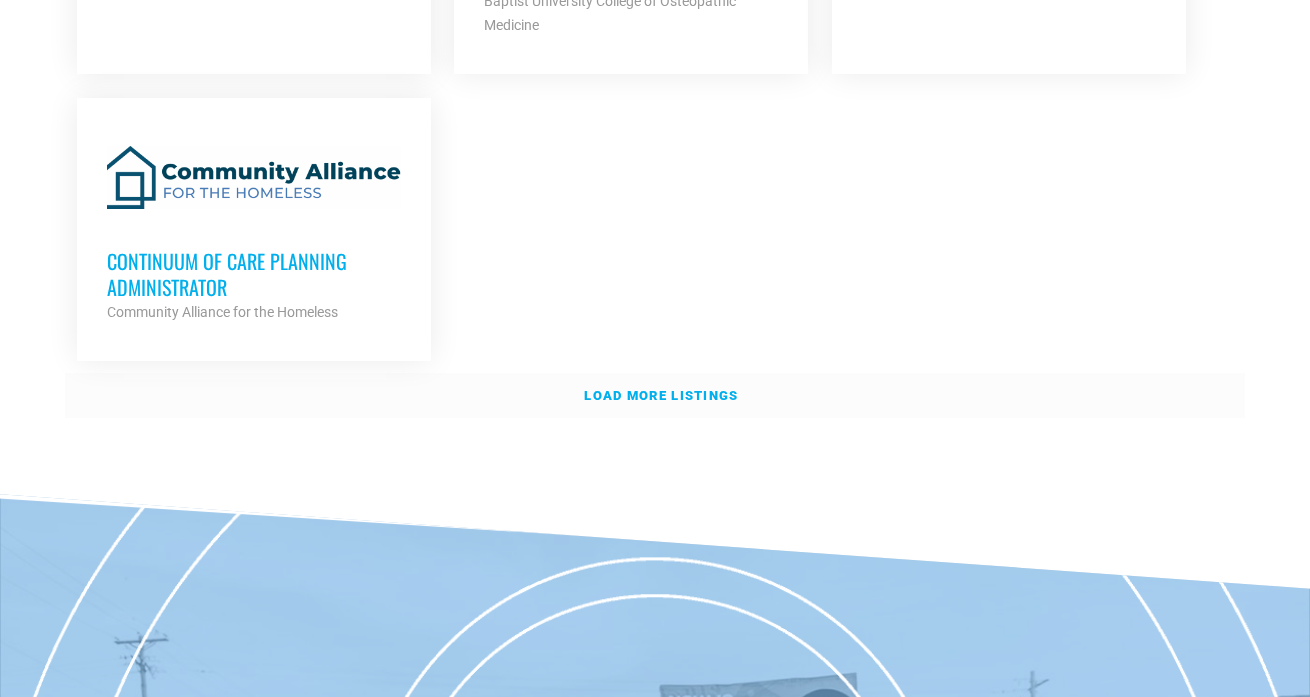 click on "Load more listings" at bounding box center (661, 395) 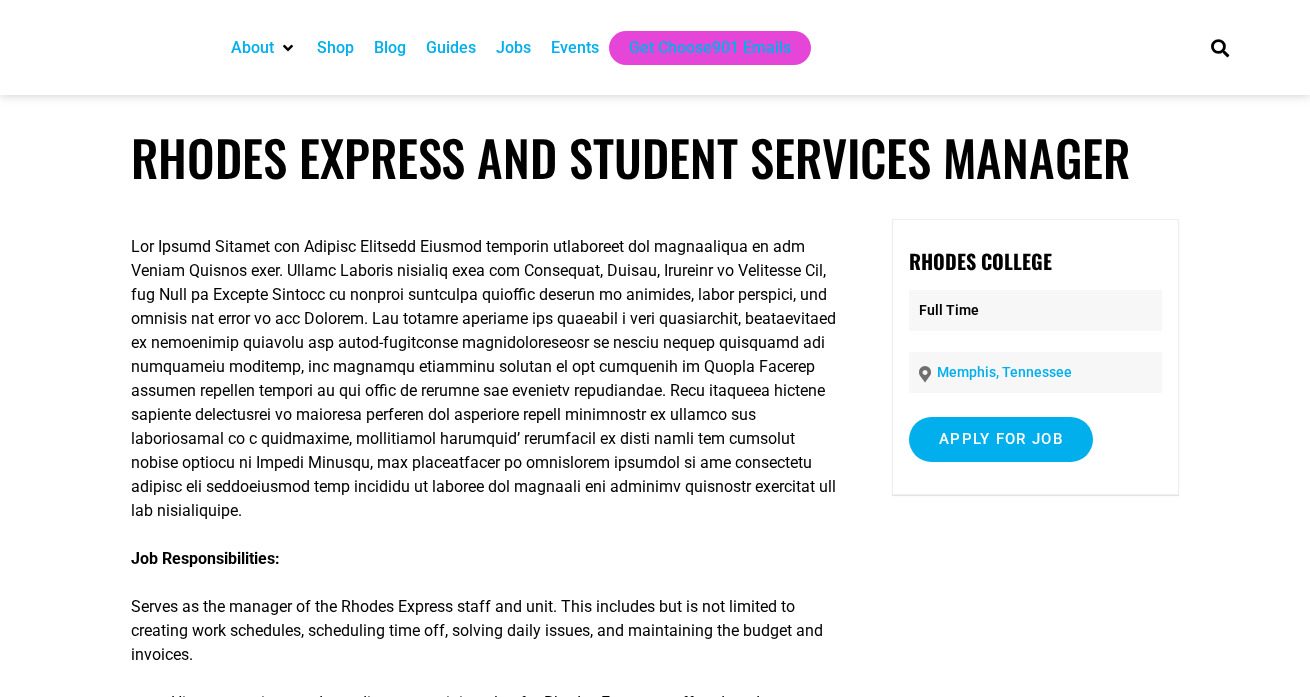 scroll, scrollTop: 0, scrollLeft: 0, axis: both 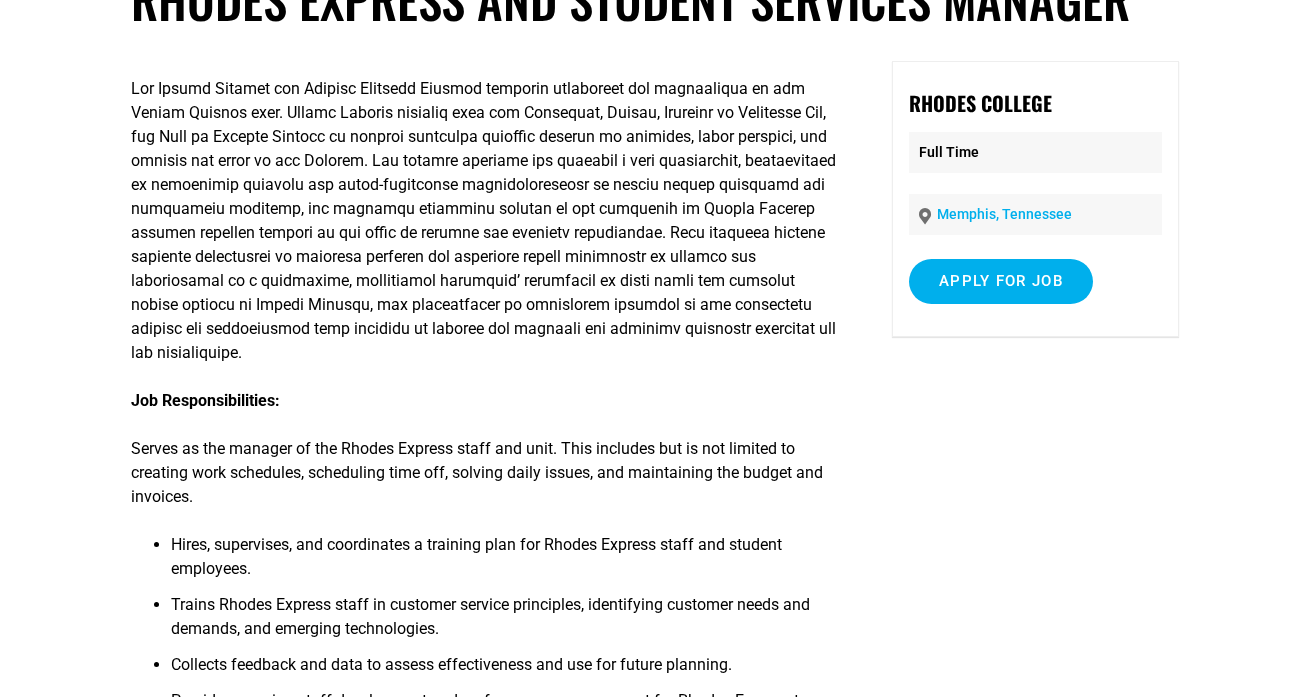 click on "Job Responsibilities:
Serves as the manager of the [ORGANIZATION] Express staff and unit. This includes but is not limited to creating work schedules, scheduling time off, solving daily issues, and maintaining the budget and invoices.
Hires, supervises, and coordinates a training plan for [ORGANIZATION] Express staff and student employees.
Trains [ORGANIZATION] Express staff in customer service principles, identifying customer needs and demands, and emerging technologies.
Collects feedback and data to assess effectiveness and use for future planning.
Provides ongoing staff development and performance management for [ORGANIZATION] Express team.
Oversees the training and supervision of student employees.
Regularly revises and updates processes and procedures for [ORGANIZATION] Express and its partners.
Documents relevant information and creates an intuitive system to ensure knowledge is understood, shared, and used.
Consults with the Dean of Student Success concerning policy recommendations and implementation." at bounding box center [485, 1999] 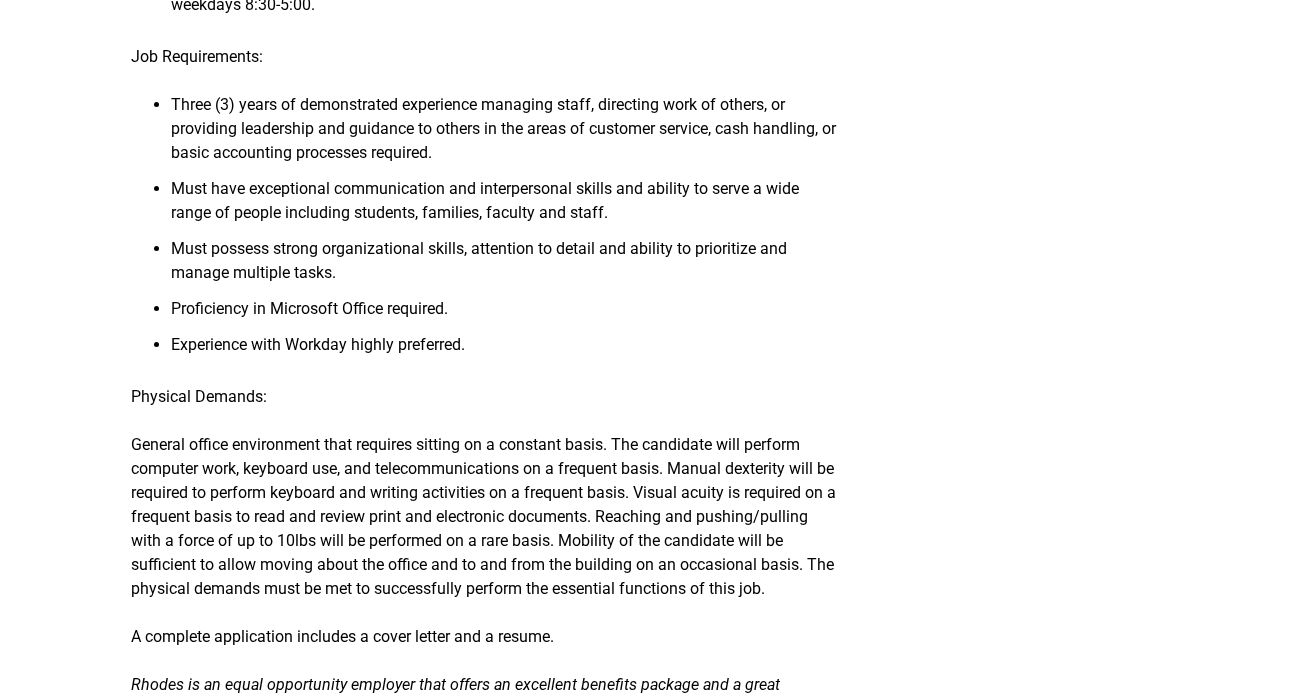 scroll, scrollTop: 3330, scrollLeft: 0, axis: vertical 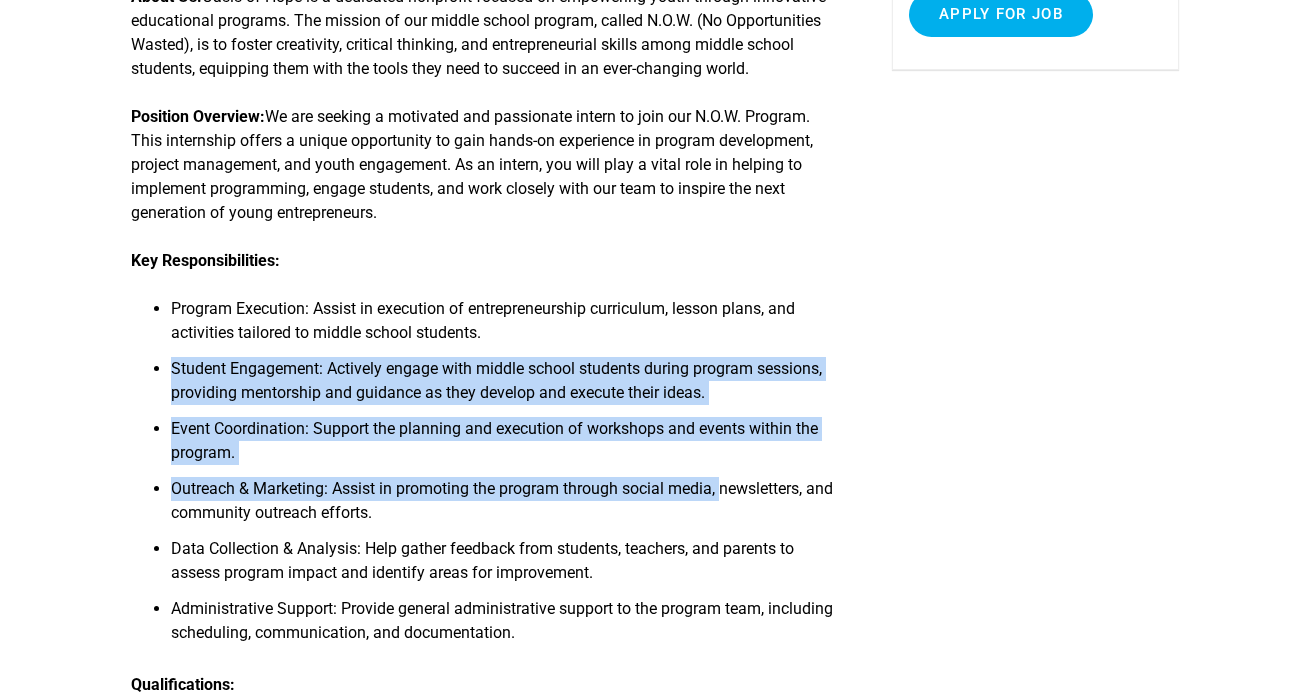 drag, startPoint x: 678, startPoint y: 360, endPoint x: 734, endPoint y: 504, distance: 154.50566 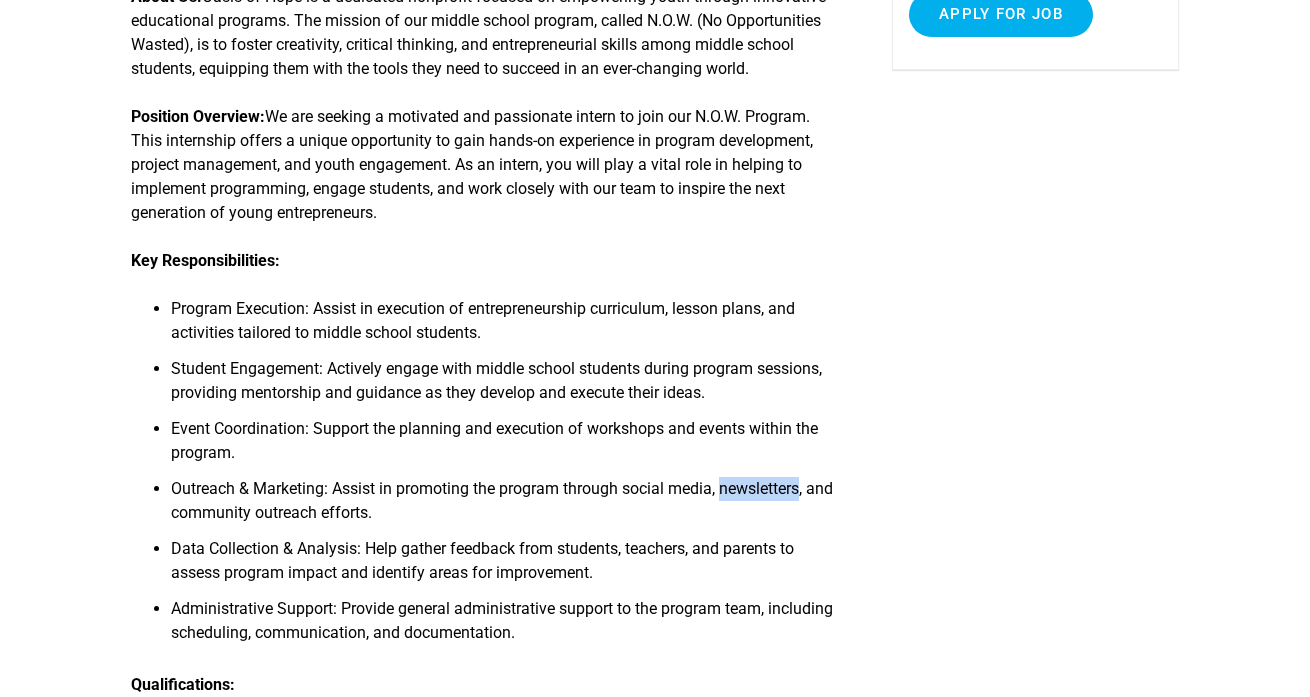 click on "Outreach & Marketing: Assist in promoting the program through social media, newsletters, and community outreach efforts." at bounding box center [505, 507] 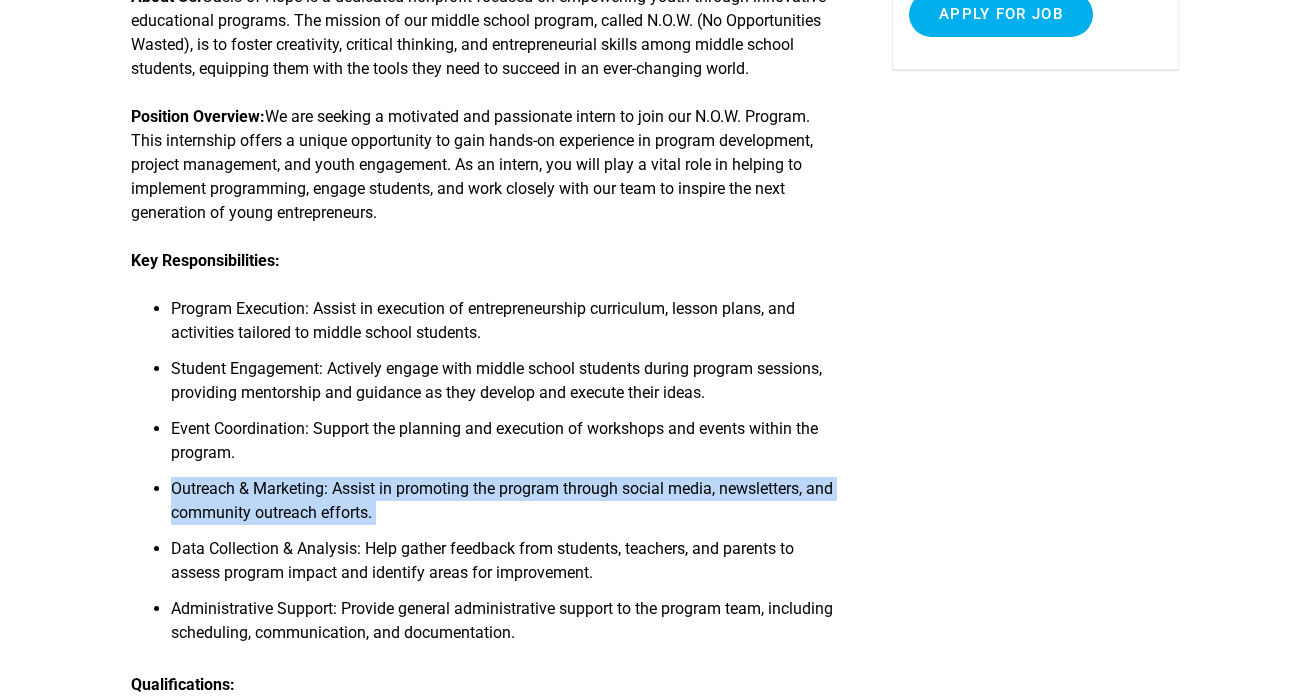 click on "Outreach & Marketing: Assist in promoting the program through social media, newsletters, and community outreach efforts." at bounding box center (505, 507) 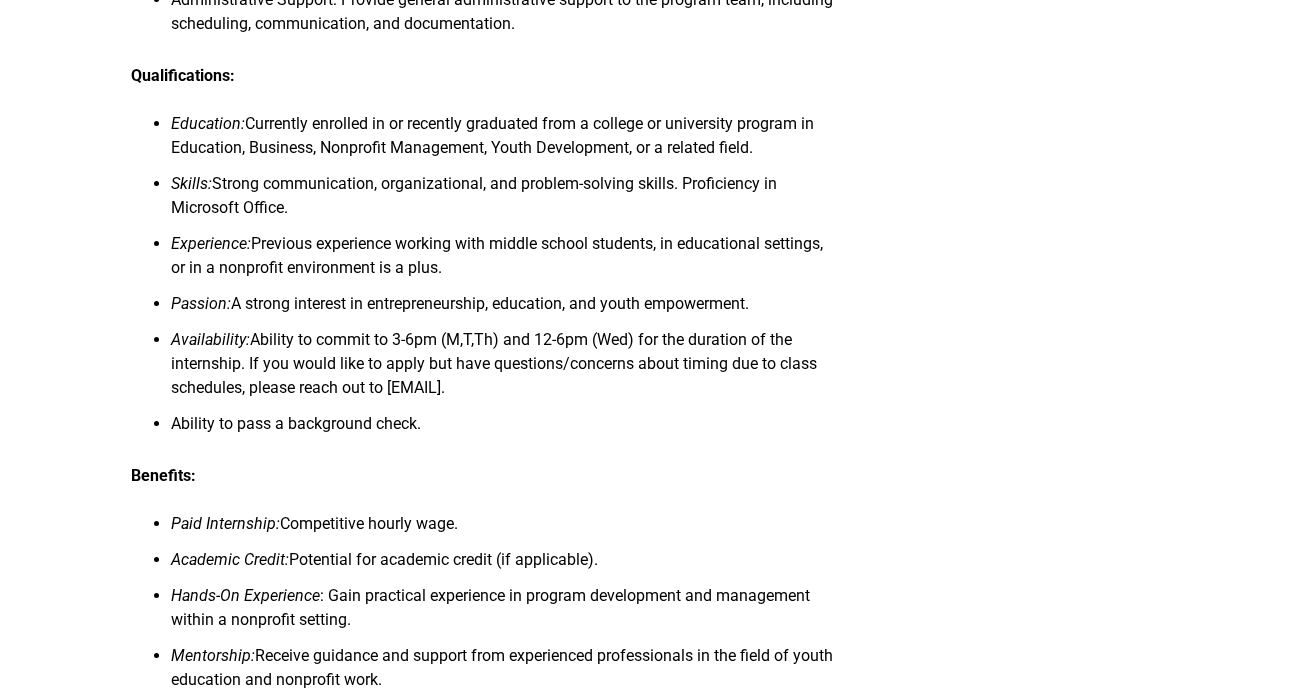 scroll, scrollTop: 1499, scrollLeft: 0, axis: vertical 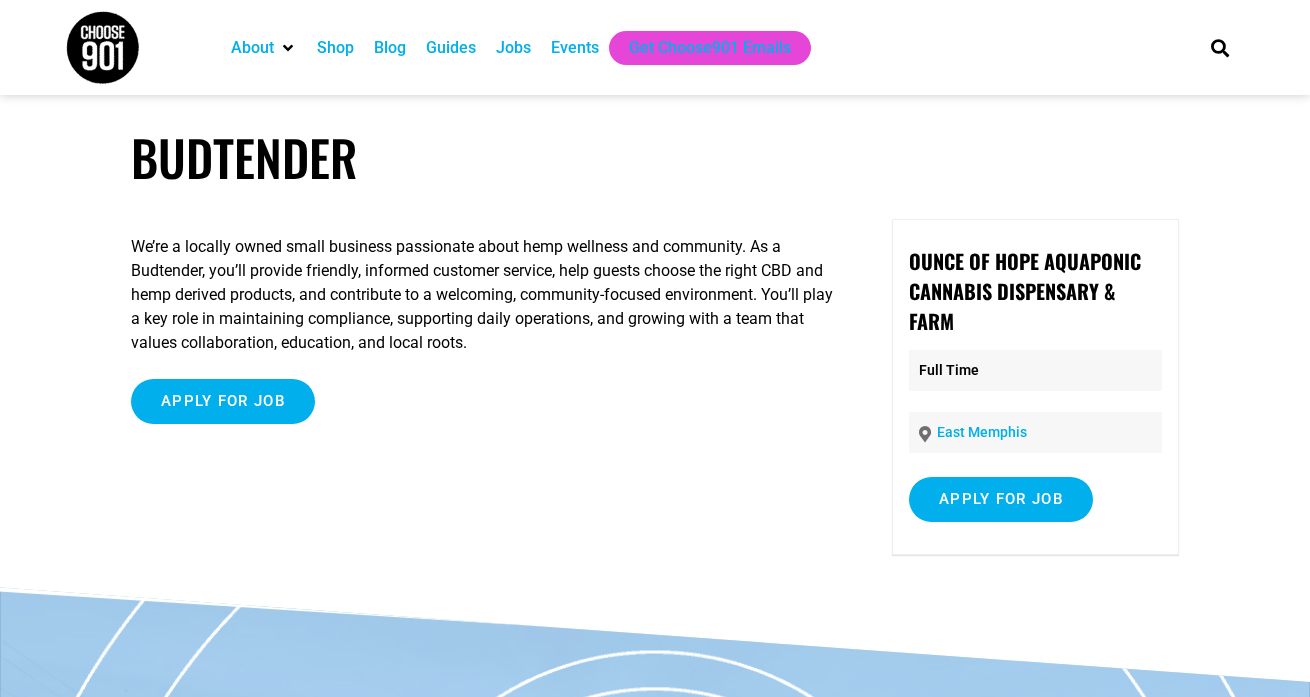 click on "We’re a locally owned small business passionate about hemp wellness and community. As a Budtender, you’ll provide friendly, informed customer service, help guests choose the right CBD and hemp derived products, and contribute to a welcoming, community-focused environment. You’ll play a key role in maintaining compliance, supporting daily operations, and growing with a team that values collaboration, education, and local roots." at bounding box center (485, 295) 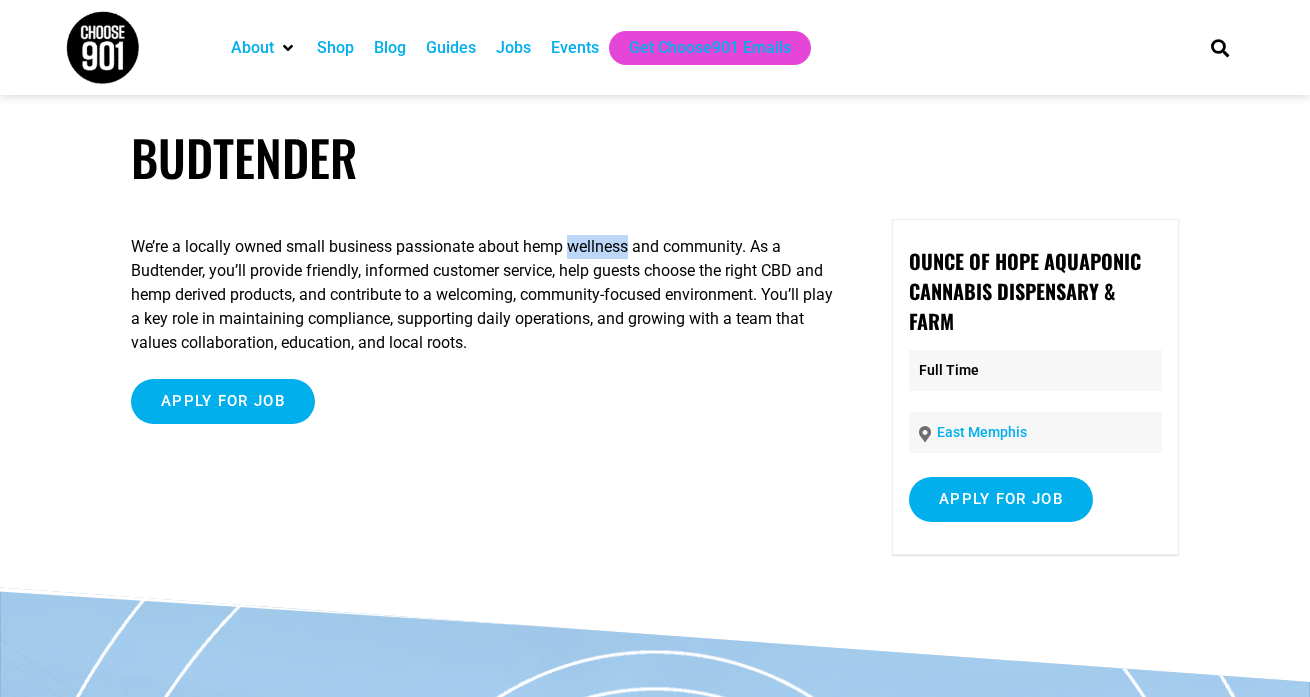 click on "We’re a locally owned small business passionate about hemp wellness and community. As a Budtender, you’ll provide friendly, informed customer service, help guests choose the right CBD and hemp derived products, and contribute to a welcoming, community-focused environment. You’ll play a key role in maintaining compliance, supporting daily operations, and growing with a team that values collaboration, education, and local roots." at bounding box center (485, 295) 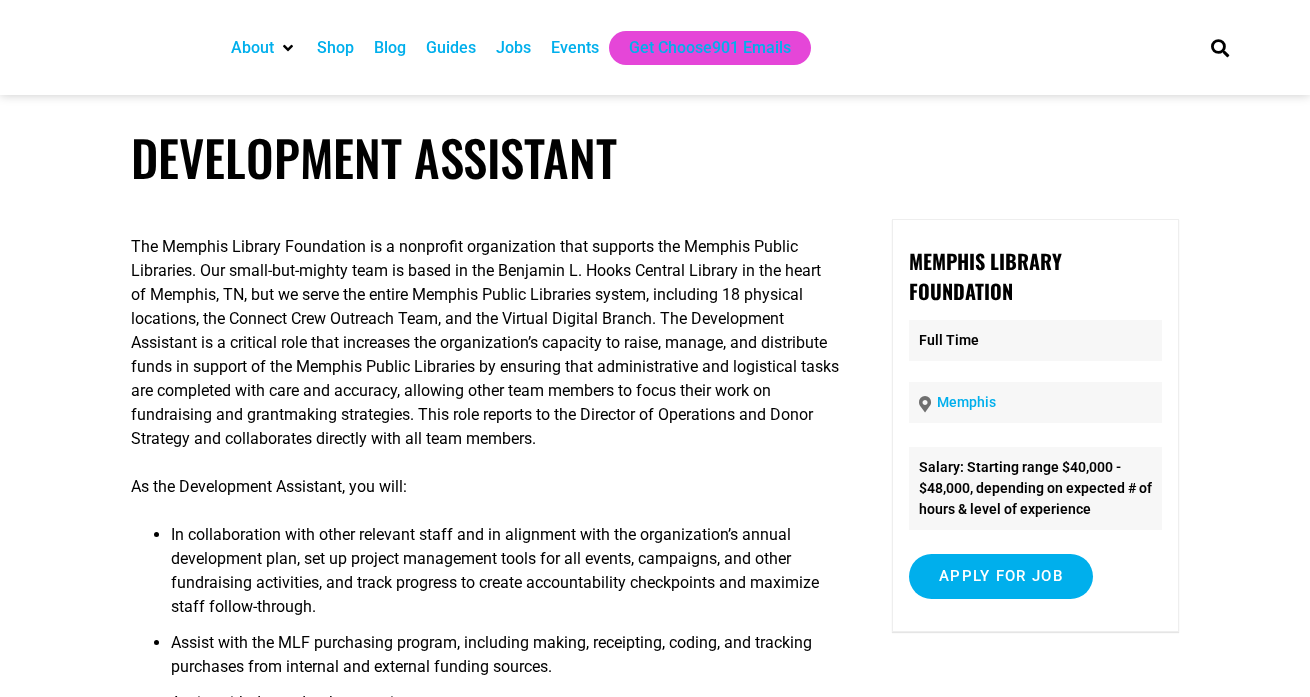 scroll, scrollTop: 0, scrollLeft: 0, axis: both 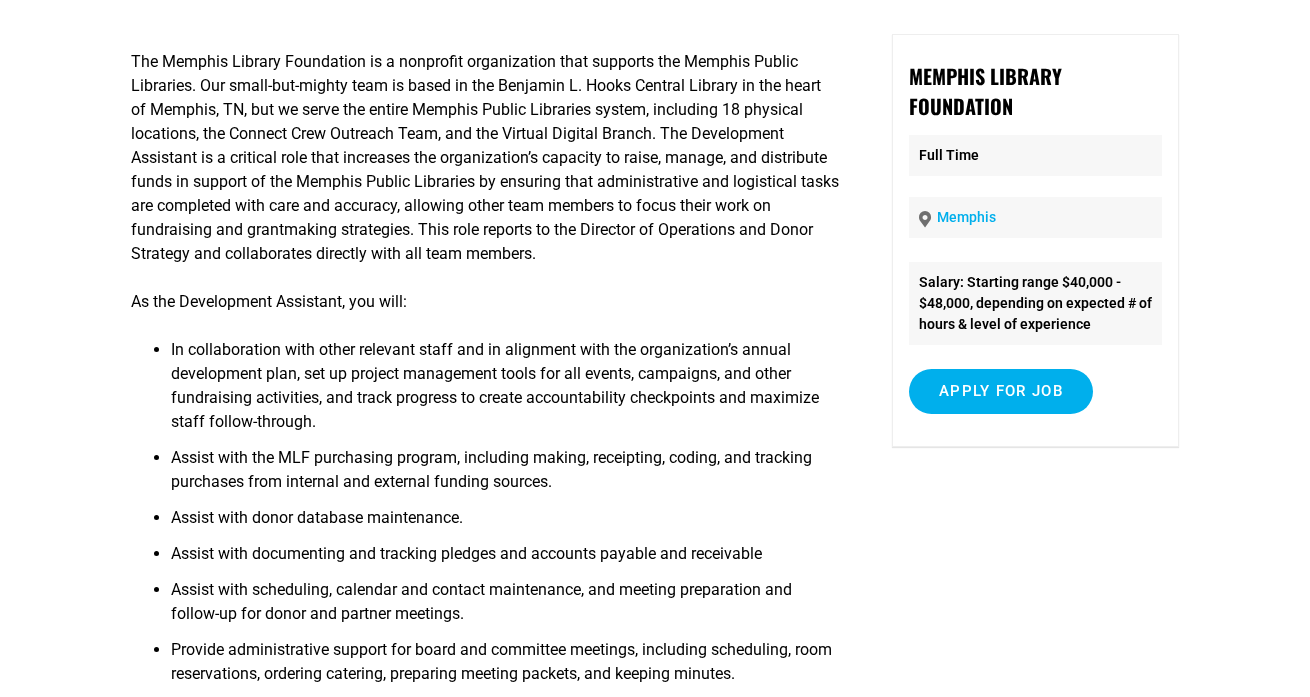 click on "The Memphis Library Foundation is a nonprofit organization that supports the Memphis Public Libraries. Our small-but-mighty team is based in the Benjamin L. Hooks Central Library in the heart of Memphis, TN, but we serve the entire Memphis Public Libraries system, including 18 physical locations, the Connect Crew Outreach Team, and the Virtual Digital Branch. The Development Assistant is a critical role that increases the organization’s capacity to raise, manage, and distribute funds in support of the Memphis Public Libraries by ensuring that administrative and logistical tasks are completed with care and accuracy, allowing other team members to focus their work on fundraising and grantmaking strategies. This role reports to the Director of Operations and Donor Strategy and collaborates directly with all team members." at bounding box center (485, 158) 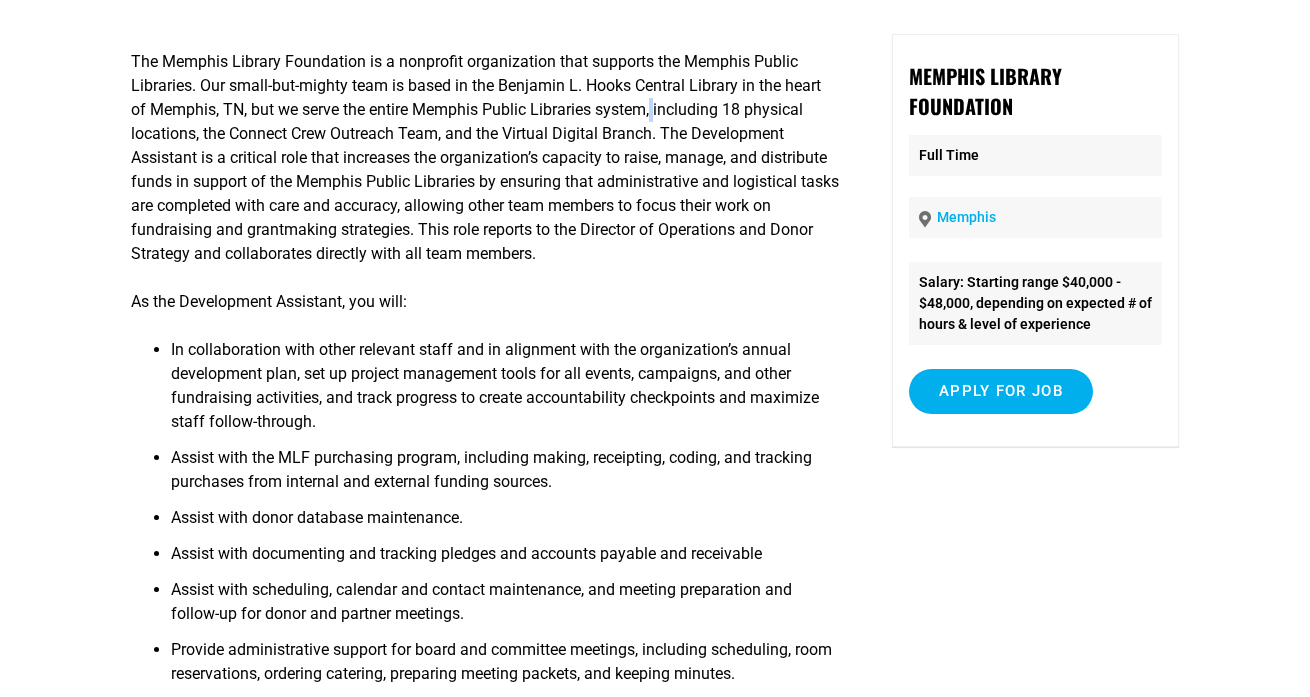 click on "The Memphis Library Foundation is a nonprofit organization that supports the Memphis Public Libraries. Our small-but-mighty team is based in the Benjamin L. Hooks Central Library in the heart of Memphis, TN, but we serve the entire Memphis Public Libraries system, including 18 physical locations, the Connect Crew Outreach Team, and the Virtual Digital Branch. The Development Assistant is a critical role that increases the organization’s capacity to raise, manage, and distribute funds in support of the Memphis Public Libraries by ensuring that administrative and logistical tasks are completed with care and accuracy, allowing other team members to focus their work on fundraising and grantmaking strategies. This role reports to the Director of Operations and Donor Strategy and collaborates directly with all team members." at bounding box center [485, 158] 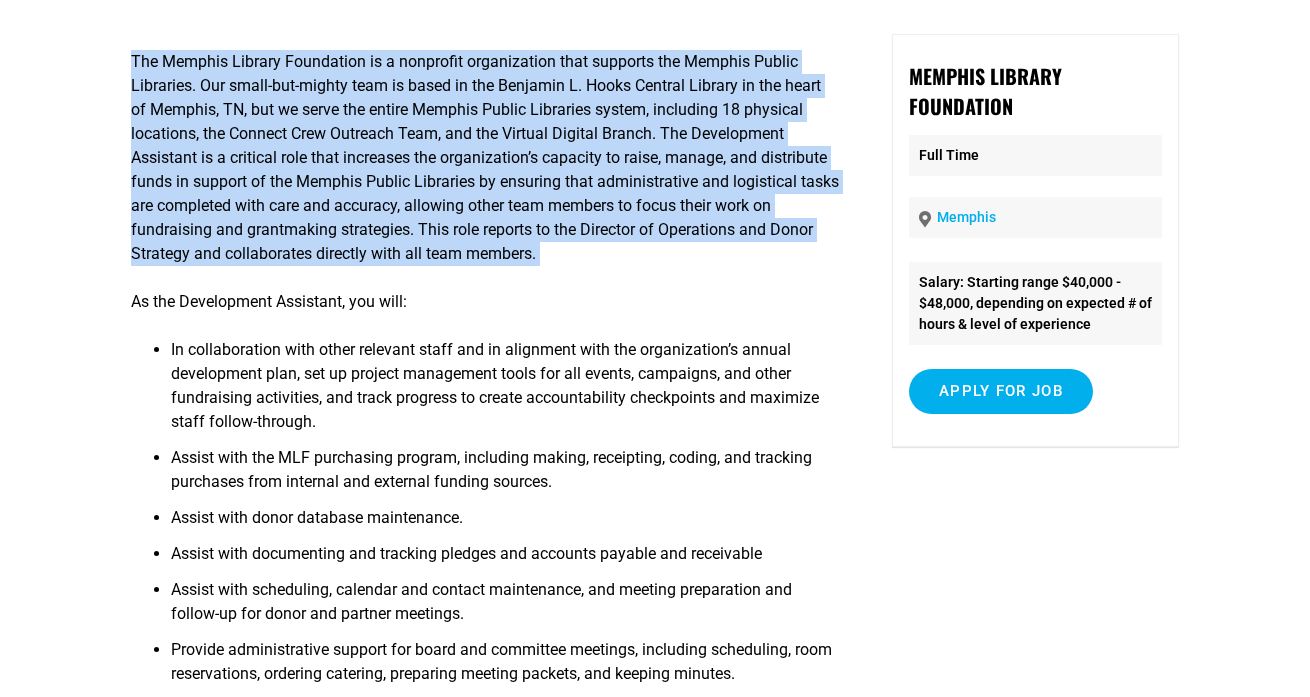 click on "The Memphis Library Foundation is a nonprofit organization that supports the Memphis Public Libraries. Our small-but-mighty team is based in the Benjamin L. Hooks Central Library in the heart of Memphis, TN, but we serve the entire Memphis Public Libraries system, including 18 physical locations, the Connect Crew Outreach Team, and the Virtual Digital Branch. The Development Assistant is a critical role that increases the organization’s capacity to raise, manage, and distribute funds in support of the Memphis Public Libraries by ensuring that administrative and logistical tasks are completed with care and accuracy, allowing other team members to focus their work on fundraising and grantmaking strategies. This role reports to the Director of Operations and Donor Strategy and collaborates directly with all team members." at bounding box center (485, 158) 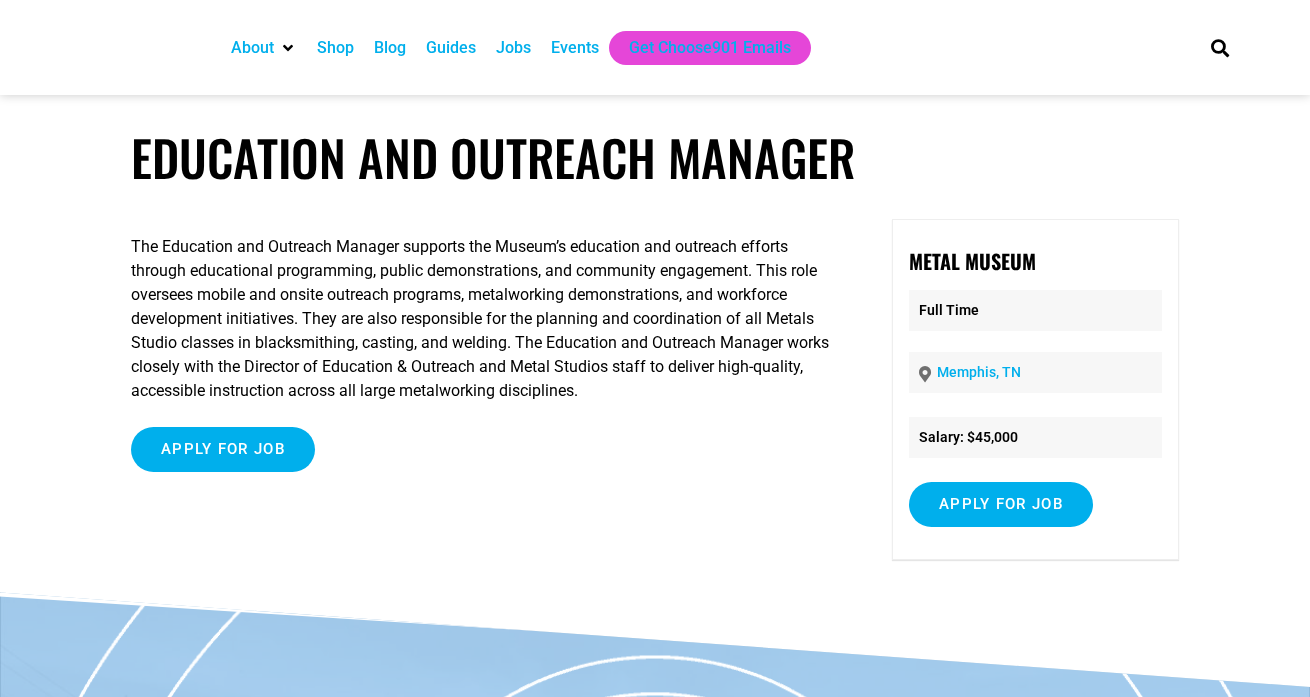 scroll, scrollTop: 0, scrollLeft: 0, axis: both 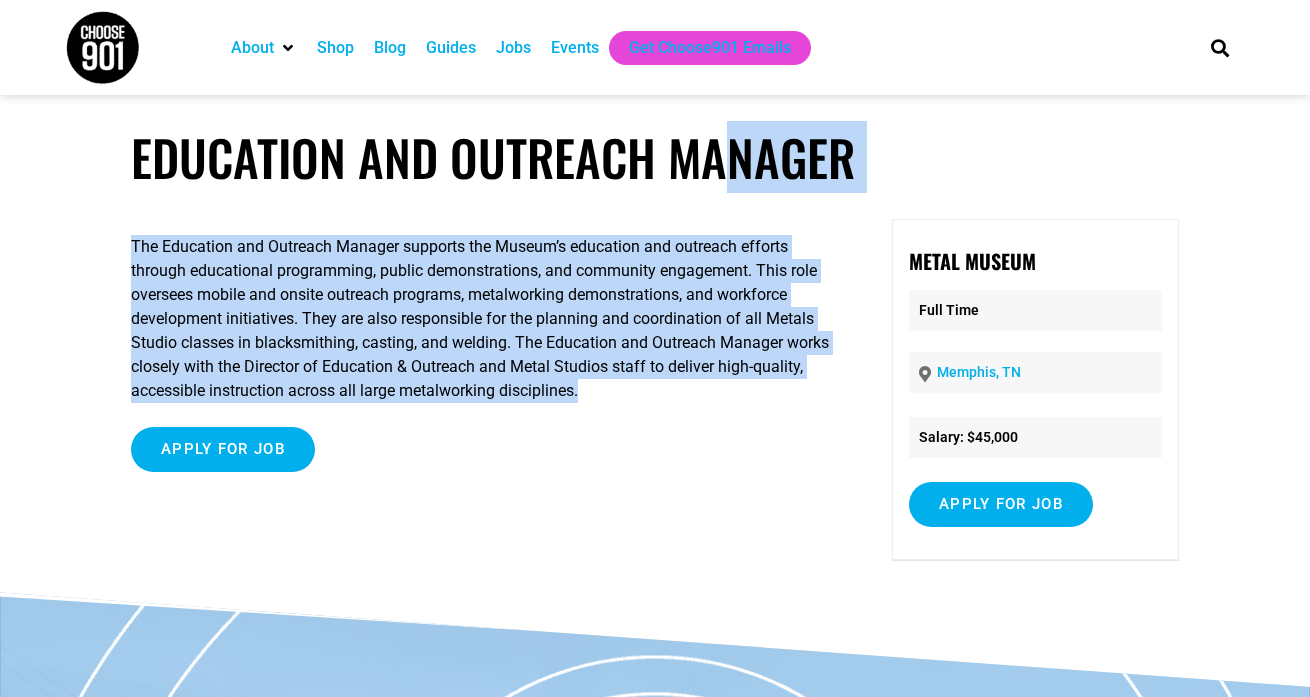 drag, startPoint x: 760, startPoint y: 414, endPoint x: 722, endPoint y: 181, distance: 236.07838 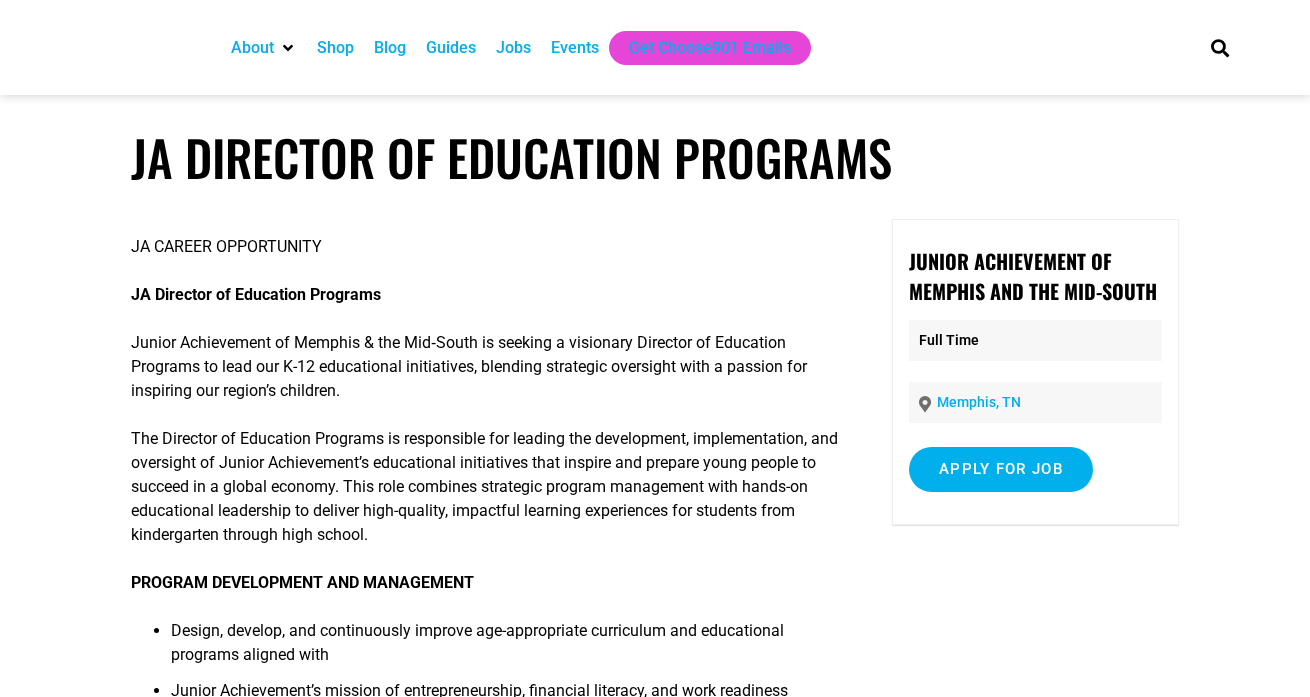 scroll, scrollTop: 0, scrollLeft: 0, axis: both 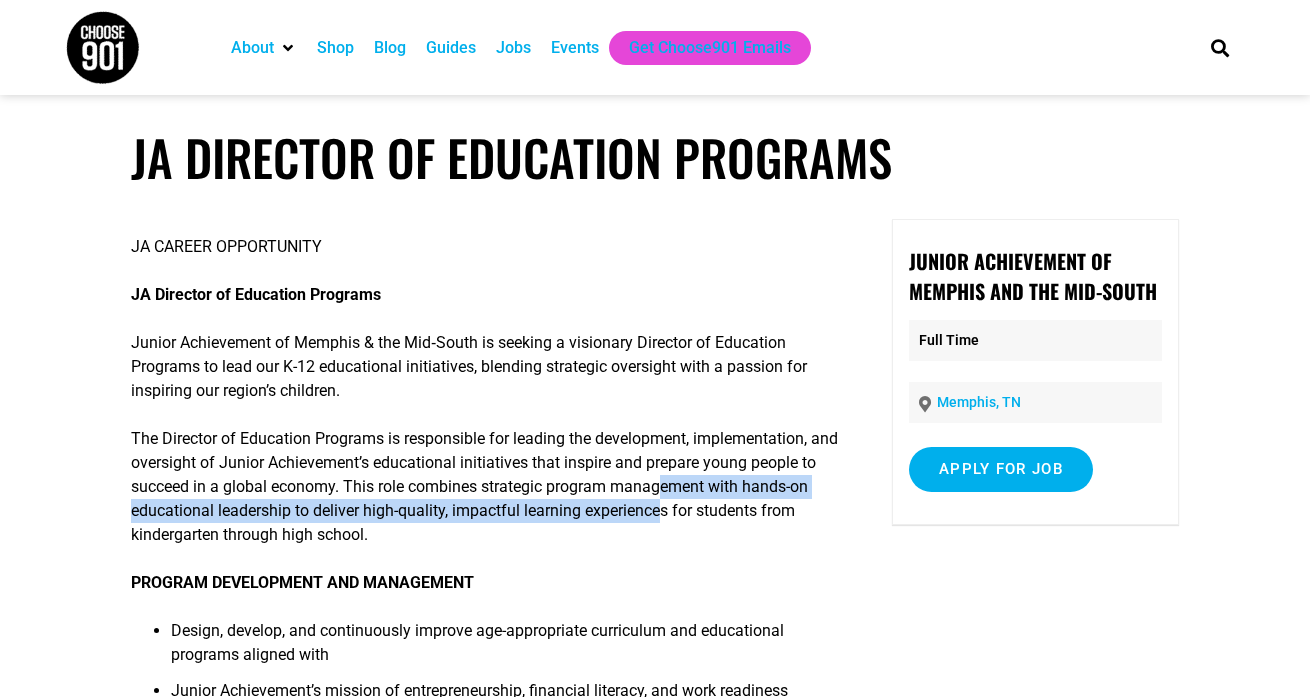 drag, startPoint x: 748, startPoint y: 511, endPoint x: 747, endPoint y: 425, distance: 86.00581 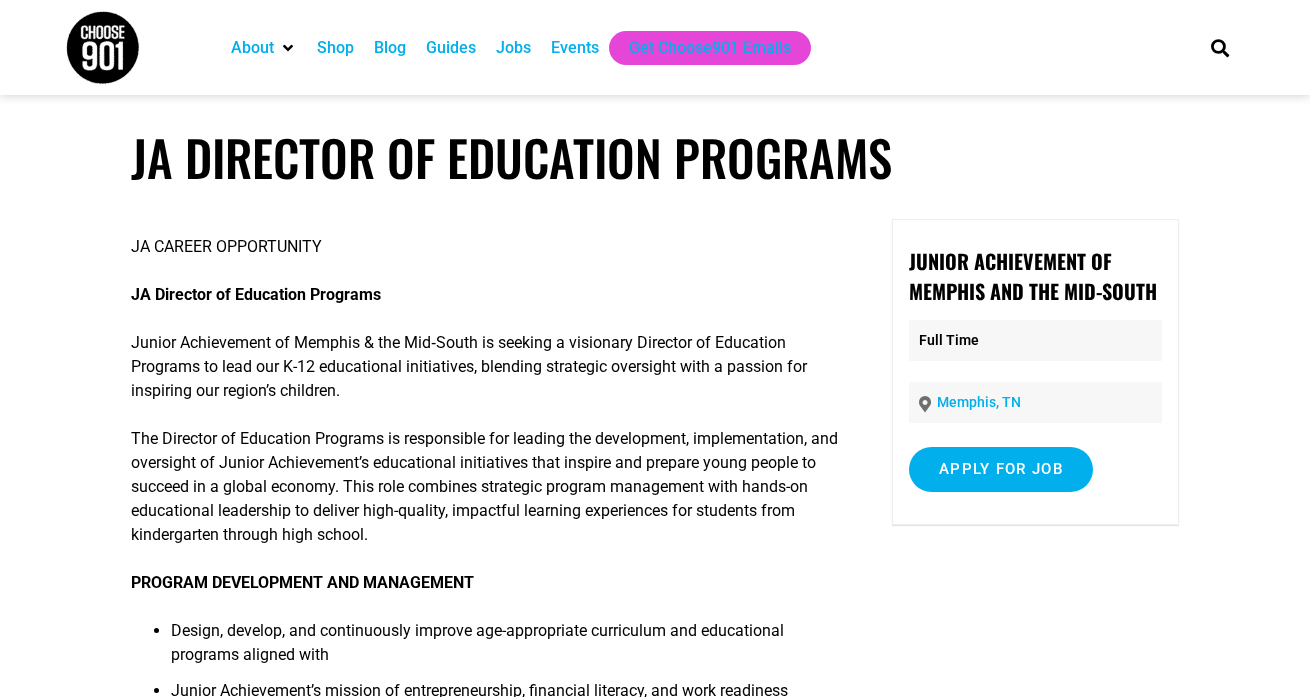 click on "JA CAREER OPPORTUNITY
JA Director of Education Programs
Junior Achievement of Memphis & the Mid‐South is seeking a visionary Director of Education Programs to lead our K-12 educational initiatives, blending strategic oversight with a passion for inspiring our region’s children.
The Director of Education Programs is responsible for leading the development, implementation, and oversight of Junior Achievement’s educational initiatives that inspire and prepare young people to succeed in a global economy. This role combines strategic program management with hands-on educational leadership to deliver high-quality, impactful learning experiences for students from kindergarten through high school.
PROGRAM DEVELOPMENT AND MANAGEMENT
Design, develop, and continuously improve age-appropriate curriculum and educational programs aligned with
Junior Achievement’s mission of entrepreneurship, financial literacy, and work readiness
Oversee the implementation JA programs" at bounding box center (485, 1589) 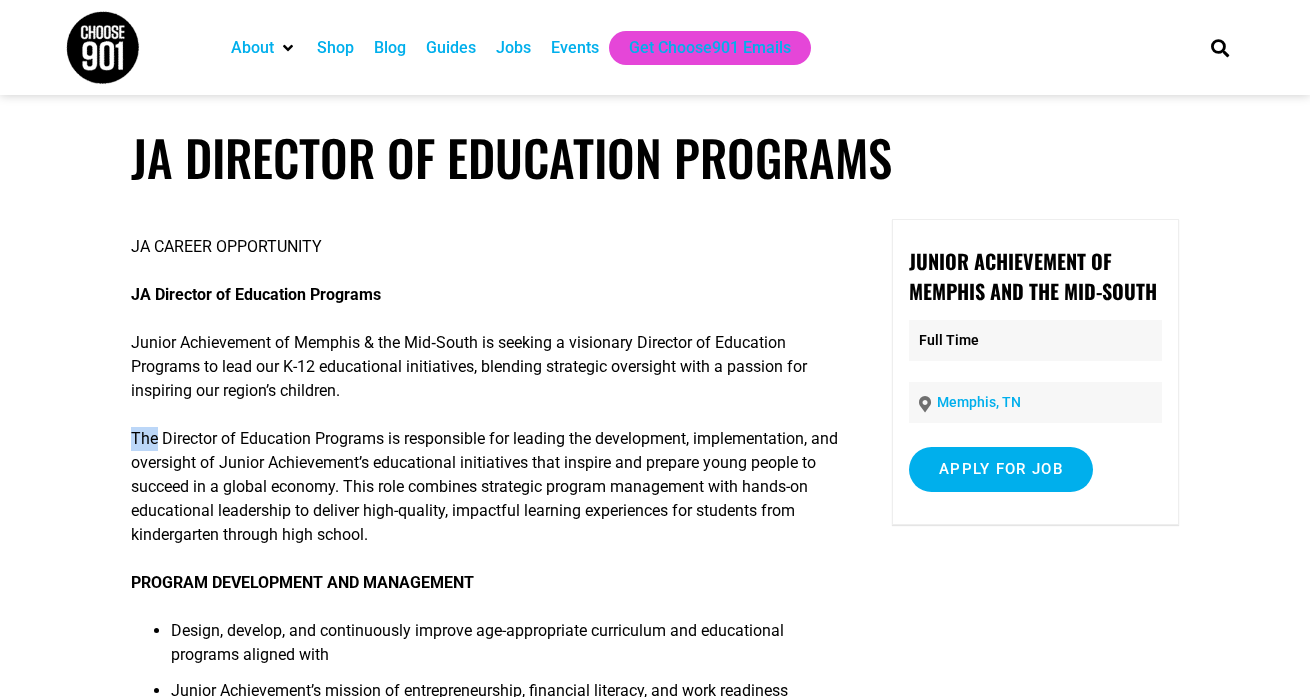 click on "JA CAREER OPPORTUNITY
JA Director of Education Programs
Junior Achievement of Memphis & the Mid‐South is seeking a visionary Director of Education Programs to lead our K-12 educational initiatives, blending strategic oversight with a passion for inspiring our region’s children.
The Director of Education Programs is responsible for leading the development, implementation, and oversight of Junior Achievement’s educational initiatives that inspire and prepare young people to succeed in a global economy. This role combines strategic program management with hands-on educational leadership to deliver high-quality, impactful learning experiences for students from kindergarten through high school.
PROGRAM DEVELOPMENT AND MANAGEMENT
Design, develop, and continuously improve age-appropriate curriculum and educational programs aligned with
Junior Achievement’s mission of entrepreneurship, financial literacy, and work readiness
Oversee the implementation JA programs" at bounding box center (485, 1589) 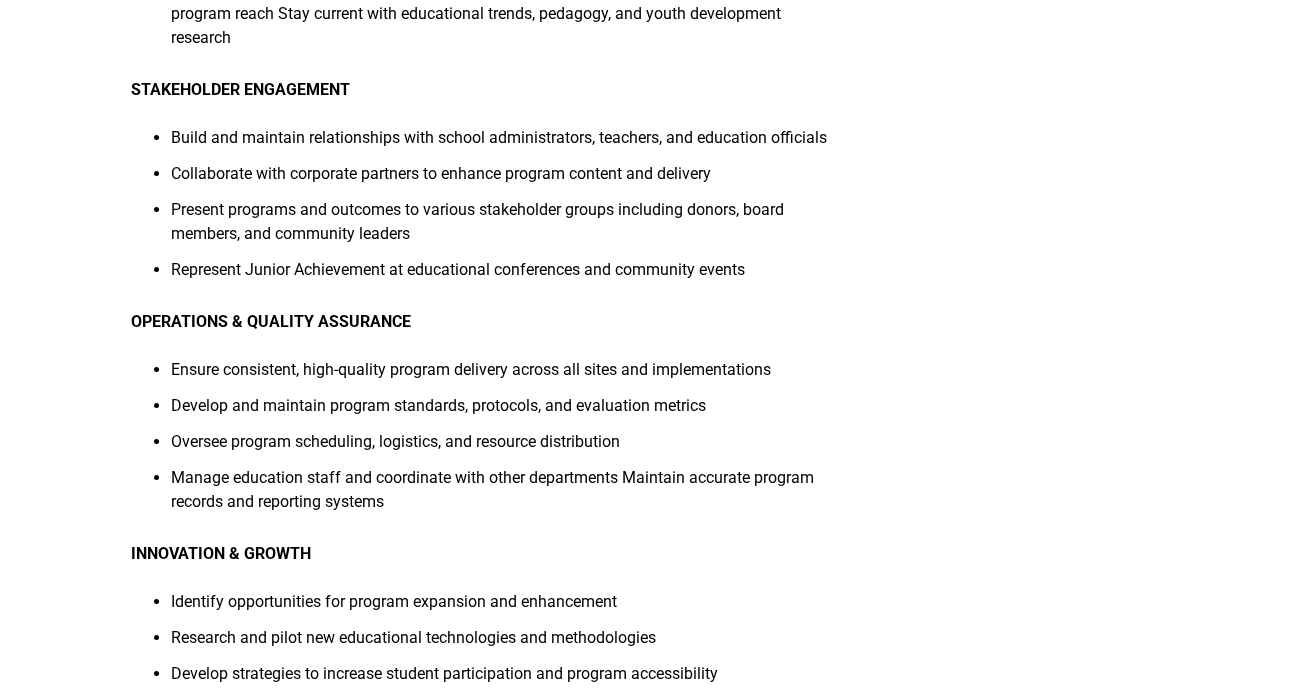 scroll, scrollTop: 1421, scrollLeft: 0, axis: vertical 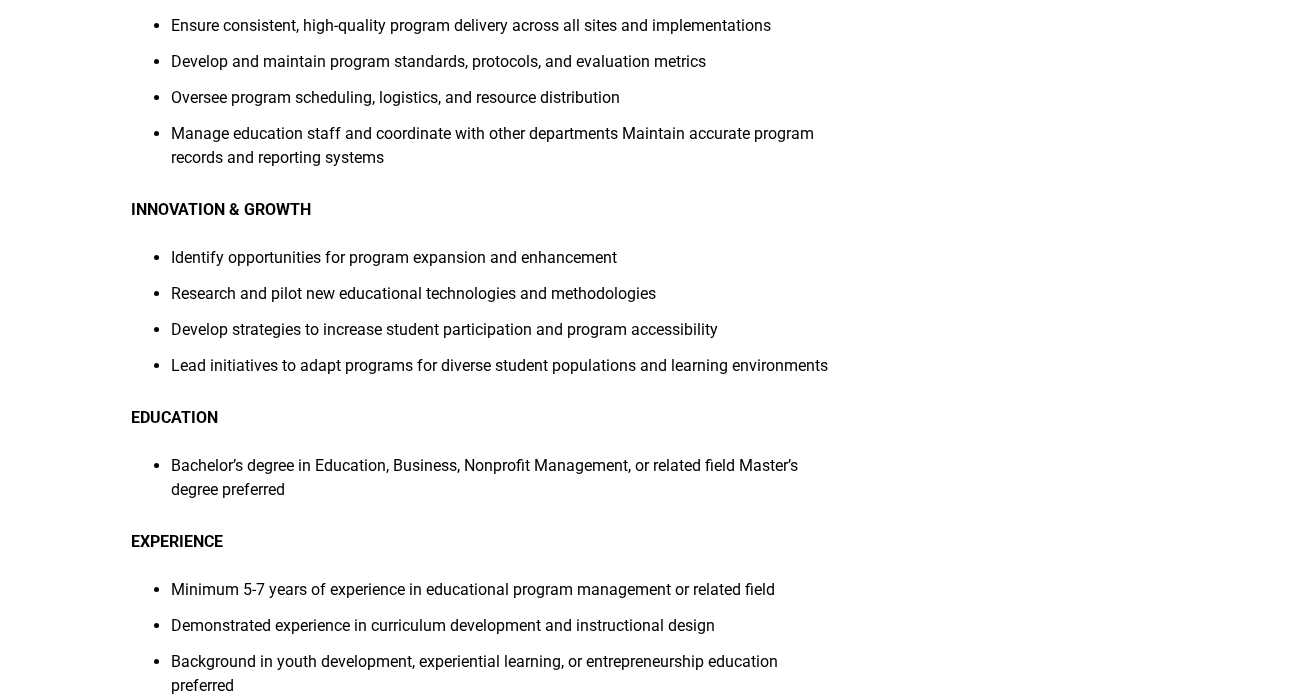 click on "JA CAREER OPPORTUNITY
JA Director of Education Programs
Junior Achievement of Memphis & the Mid‐South is seeking a visionary Director of Education Programs to lead our K-12 educational initiatives, blending strategic oversight with a passion for inspiring our region’s children.
The Director of Education Programs is responsible for leading the development, implementation, and oversight of Junior Achievement’s educational initiatives that inspire and prepare young people to succeed in a global economy. This role combines strategic program management with hands-on educational leadership to deliver high-quality, impactful learning experiences for students from kindergarten through high school.
PROGRAM DEVELOPMENT AND MANAGEMENT
Design, develop, and continuously improve age-appropriate curriculum and educational programs aligned with
Junior Achievement’s mission of entrepreneurship, financial literacy, and work readiness
Oversee the implementation JA programs" at bounding box center [485, 168] 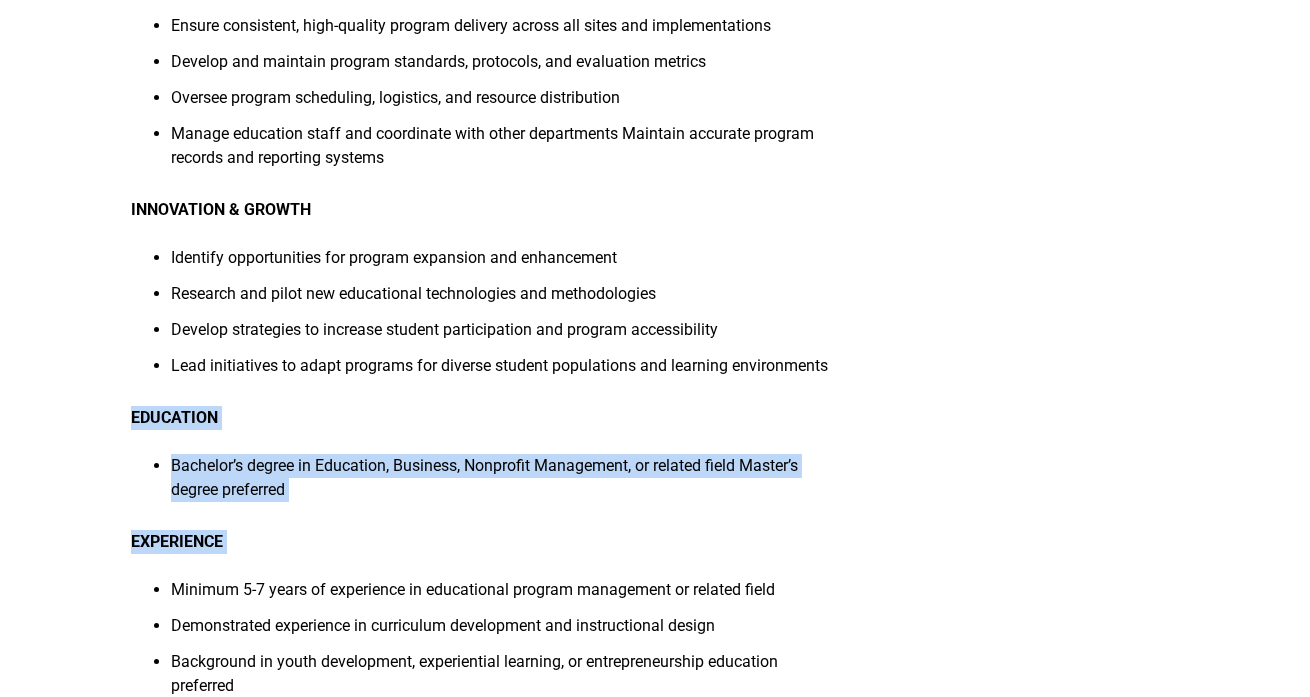 drag, startPoint x: 744, startPoint y: 420, endPoint x: 749, endPoint y: 555, distance: 135.09256 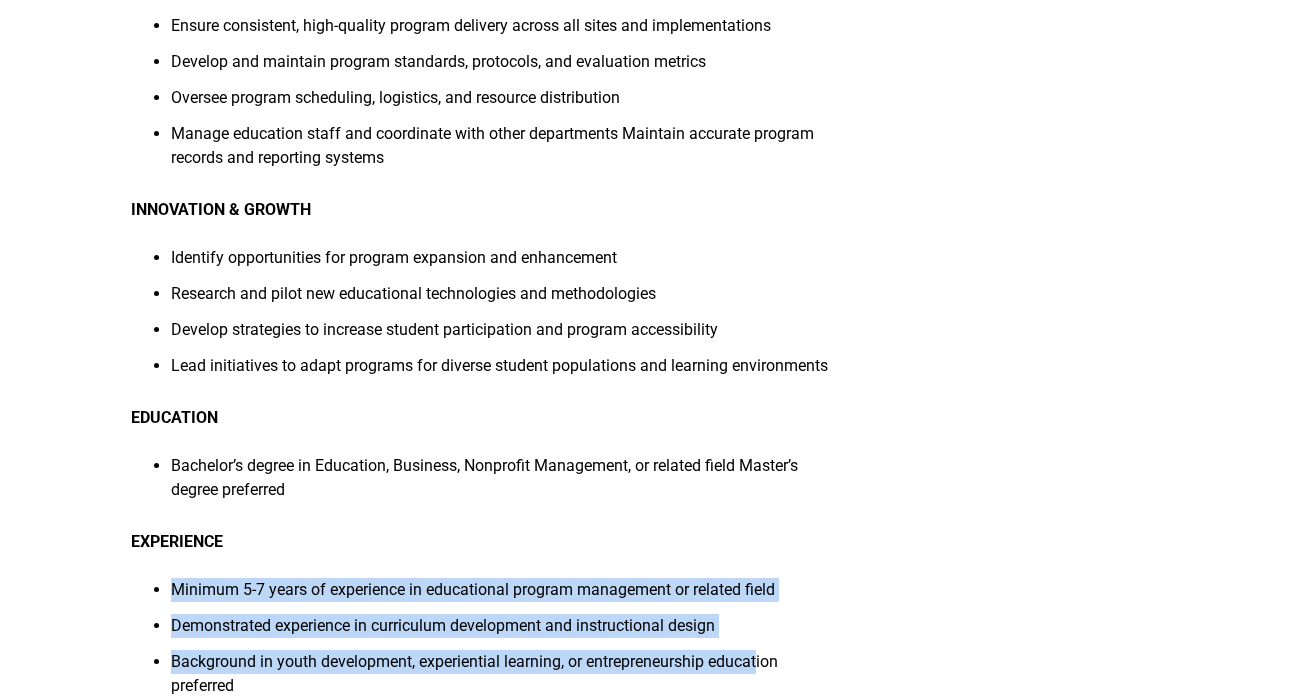 drag, startPoint x: 749, startPoint y: 555, endPoint x: 778, endPoint y: 697, distance: 144.93102 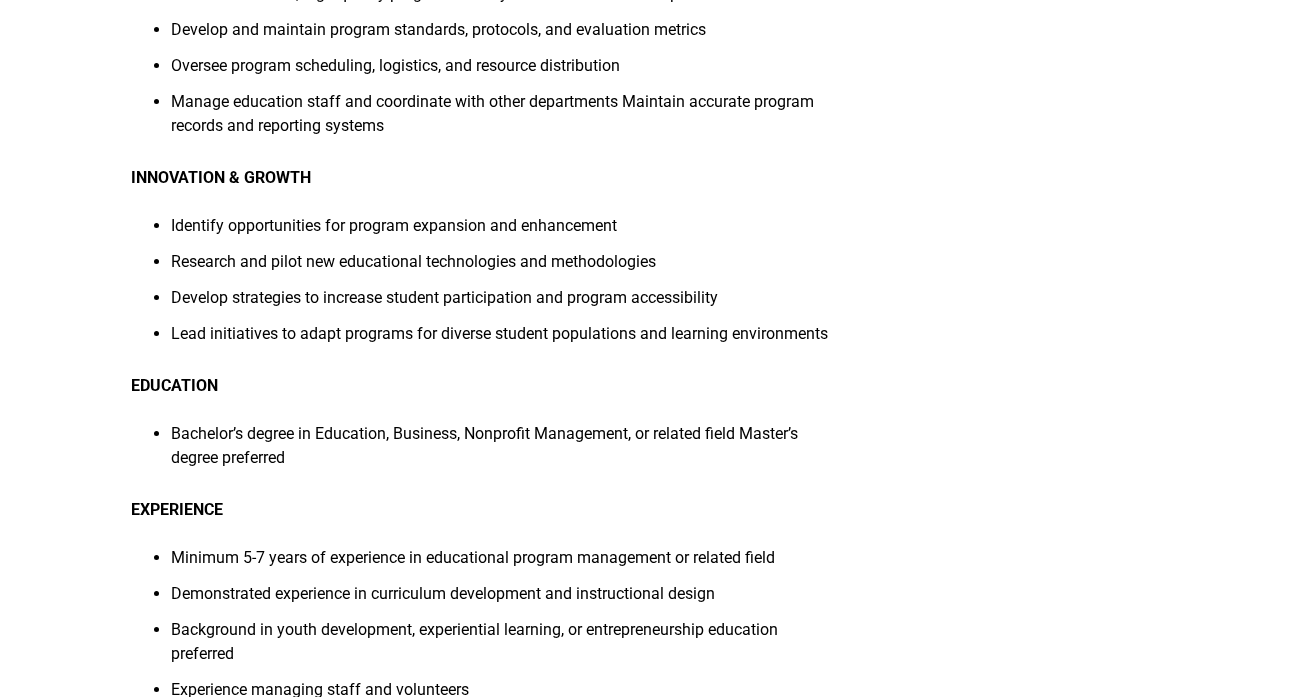 click on "JA CAREER OPPORTUNITY
JA Director of Education Programs
Junior Achievement of Memphis & the Mid‐South is seeking a visionary Director of Education Programs to lead our K-12 educational initiatives, blending strategic oversight with a passion for inspiring our region’s children.
The Director of Education Programs is responsible for leading the development, implementation, and oversight of Junior Achievement’s educational initiatives that inspire and prepare young people to succeed in a global economy. This role combines strategic program management with hands-on educational leadership to deliver high-quality, impactful learning experiences for students from kindergarten through high school.
PROGRAM DEVELOPMENT AND MANAGEMENT
Design, develop, and continuously improve age-appropriate curriculum and educational programs aligned with
Junior Achievement’s mission of entrepreneurship, financial literacy, and work readiness
Oversee the implementation JA programs" at bounding box center (655, 148) 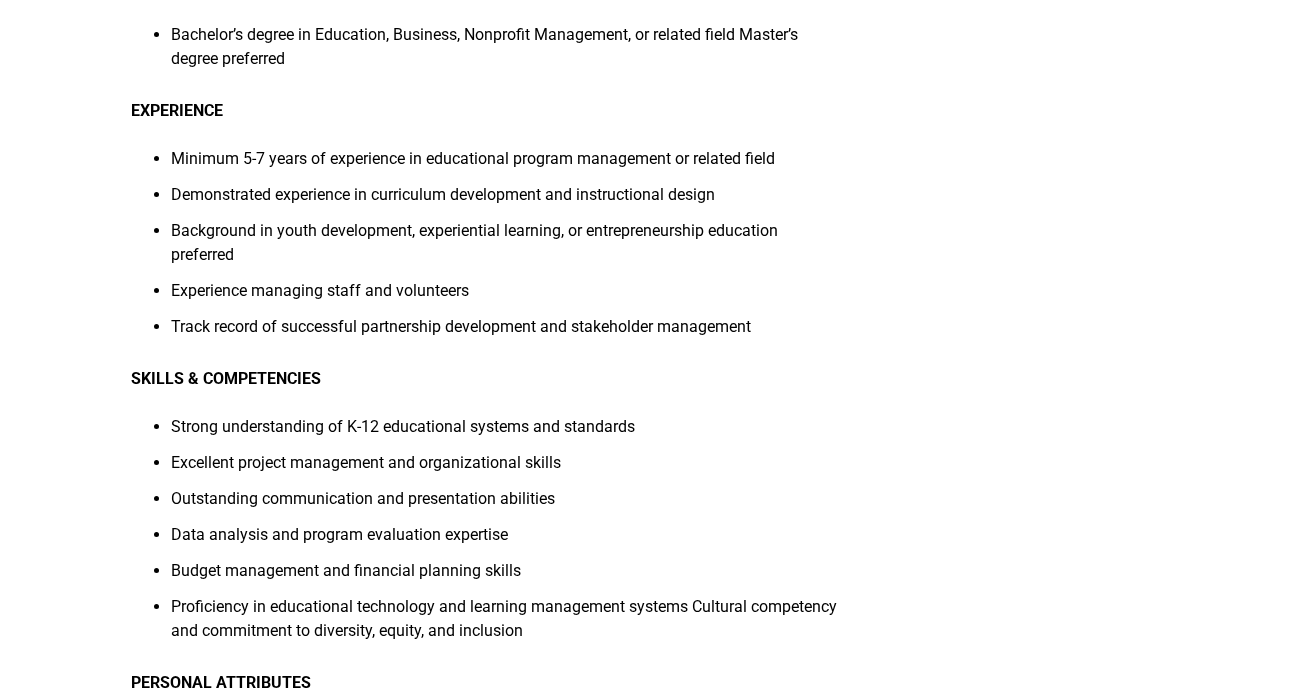scroll, scrollTop: 2009, scrollLeft: 0, axis: vertical 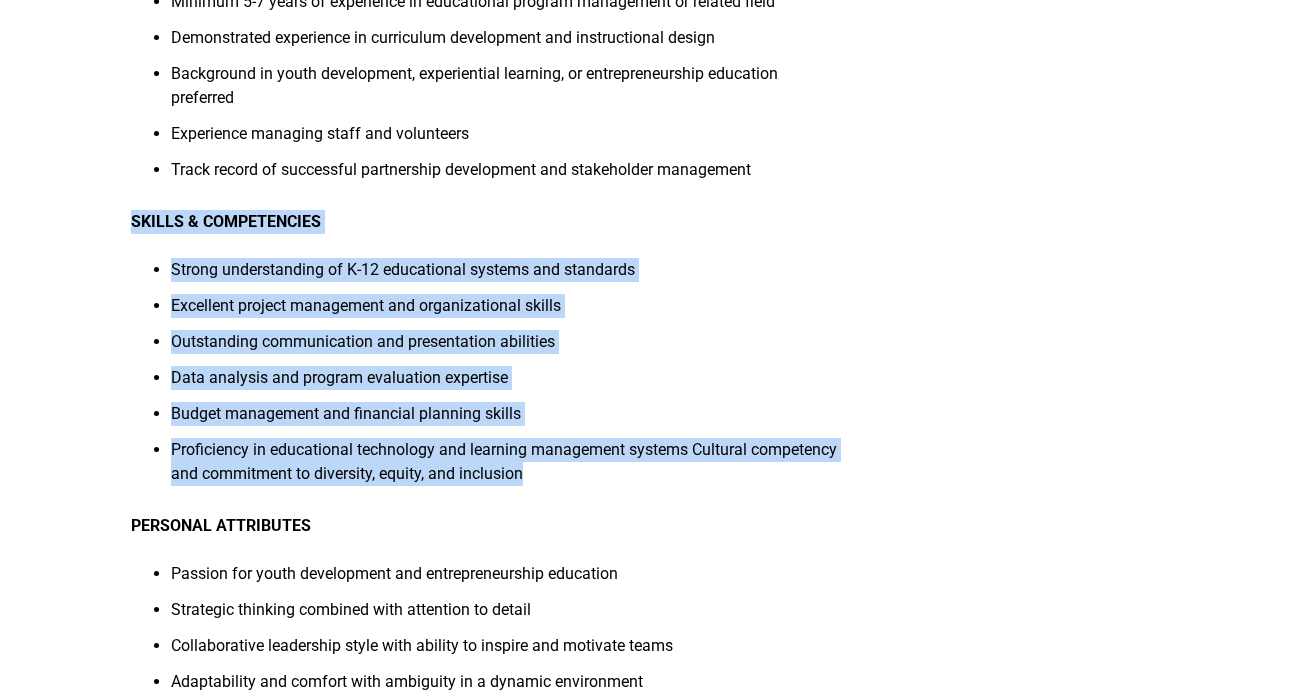 drag, startPoint x: 917, startPoint y: 514, endPoint x: 927, endPoint y: 179, distance: 335.14923 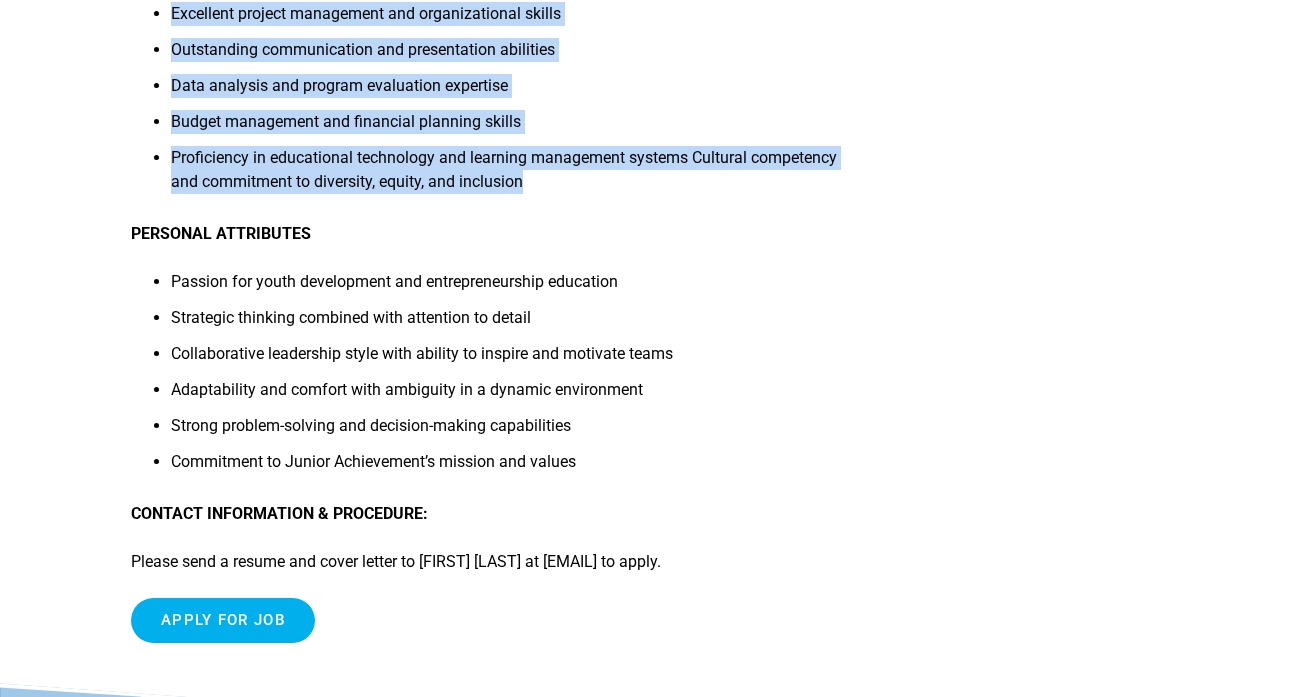 scroll, scrollTop: 2300, scrollLeft: 0, axis: vertical 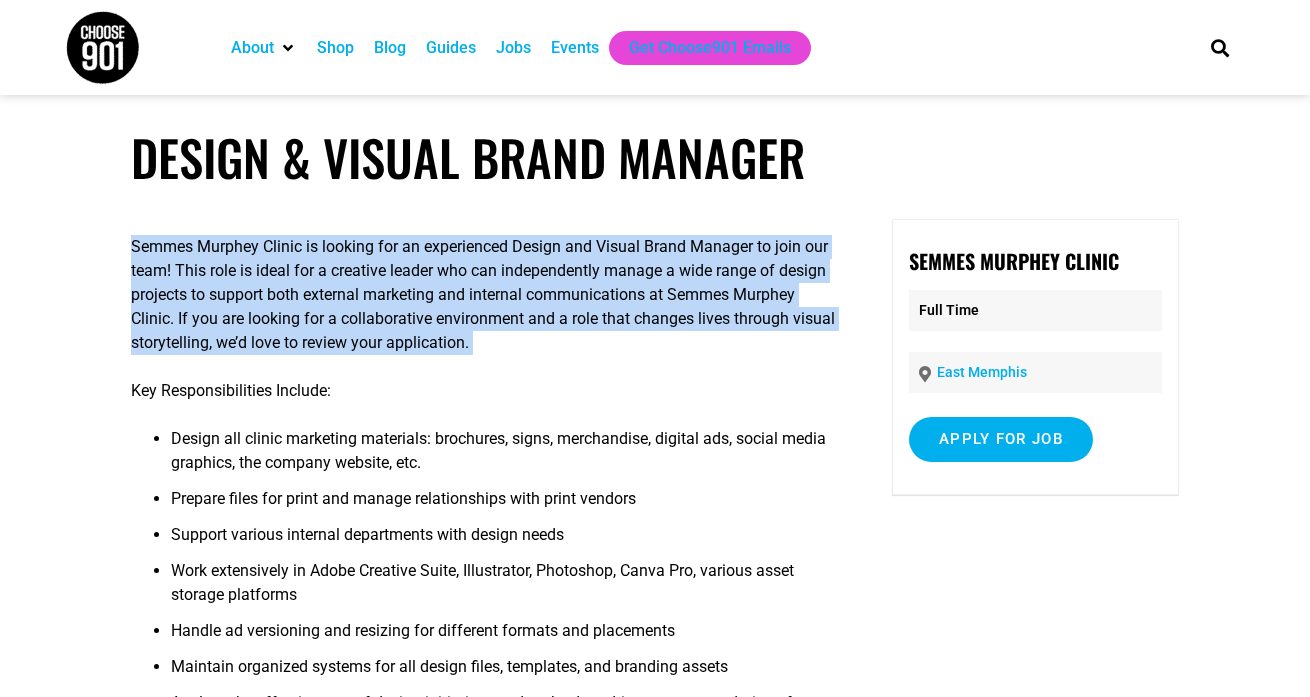 drag, startPoint x: 795, startPoint y: 235, endPoint x: 808, endPoint y: 378, distance: 143.58969 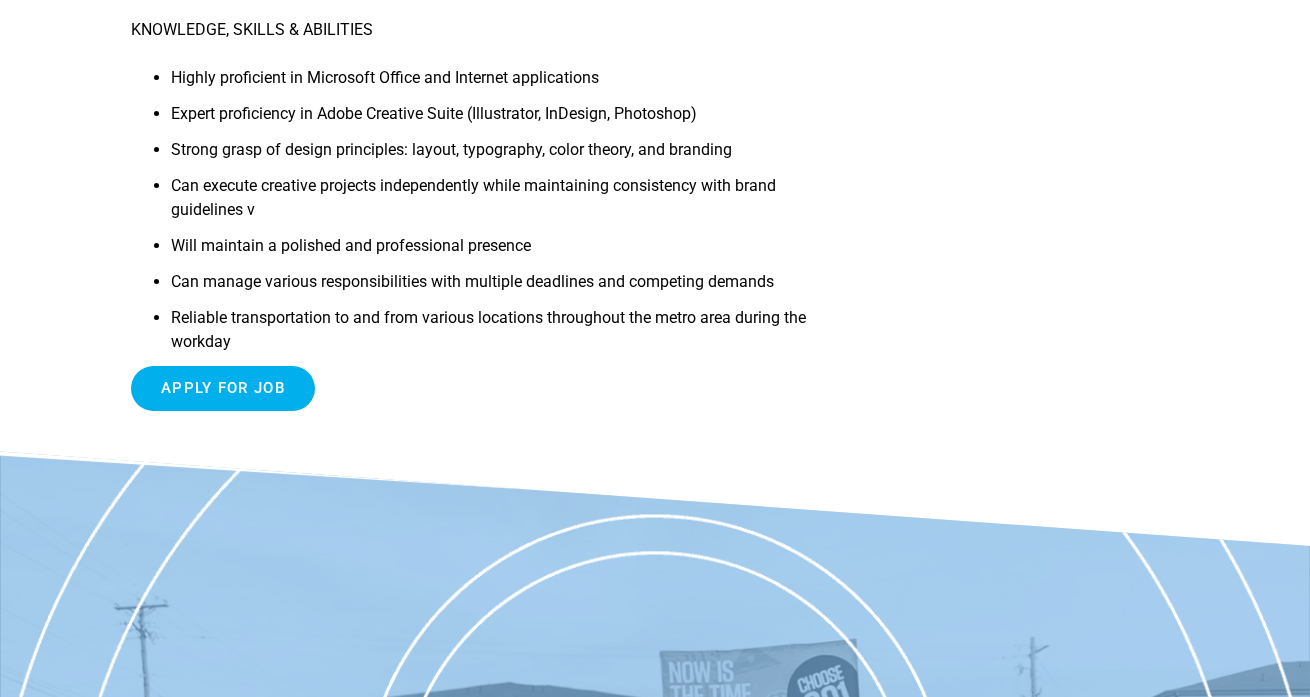 scroll, scrollTop: 1310, scrollLeft: 0, axis: vertical 